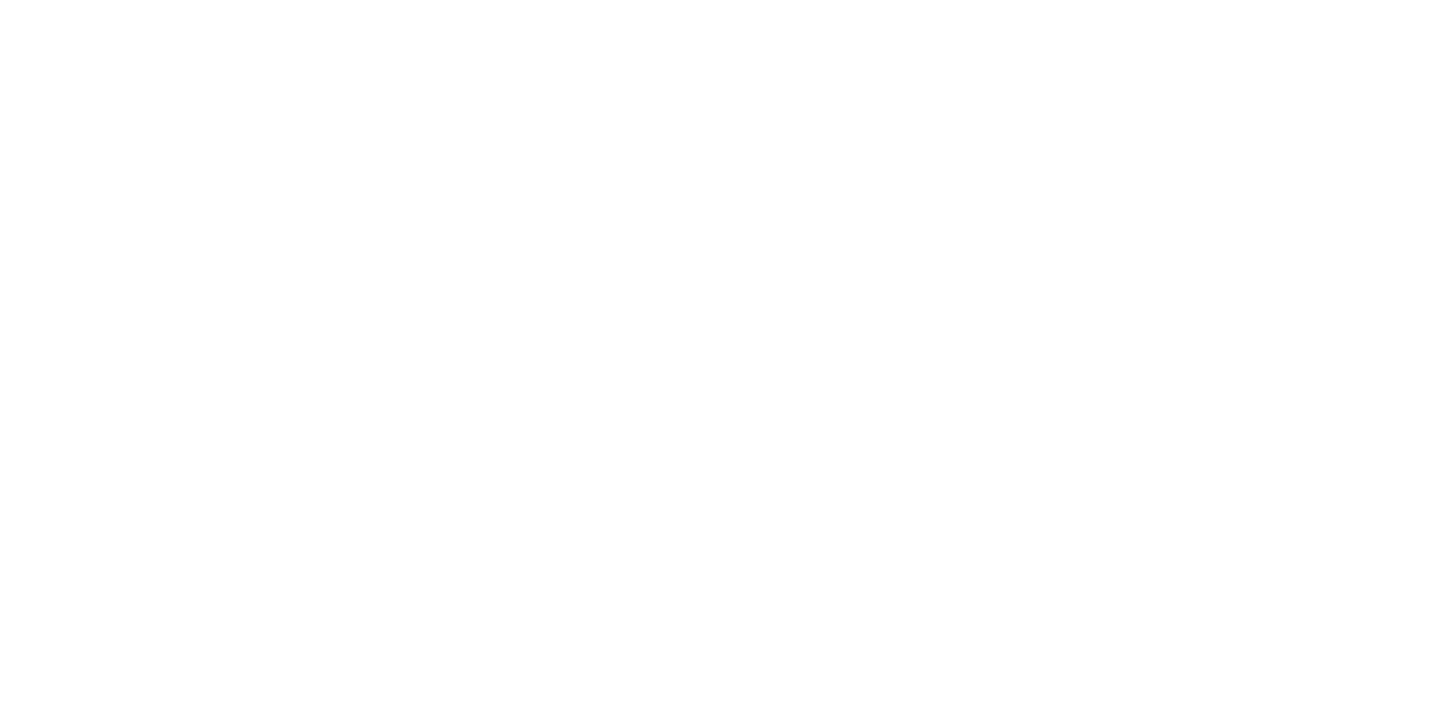scroll, scrollTop: 0, scrollLeft: 0, axis: both 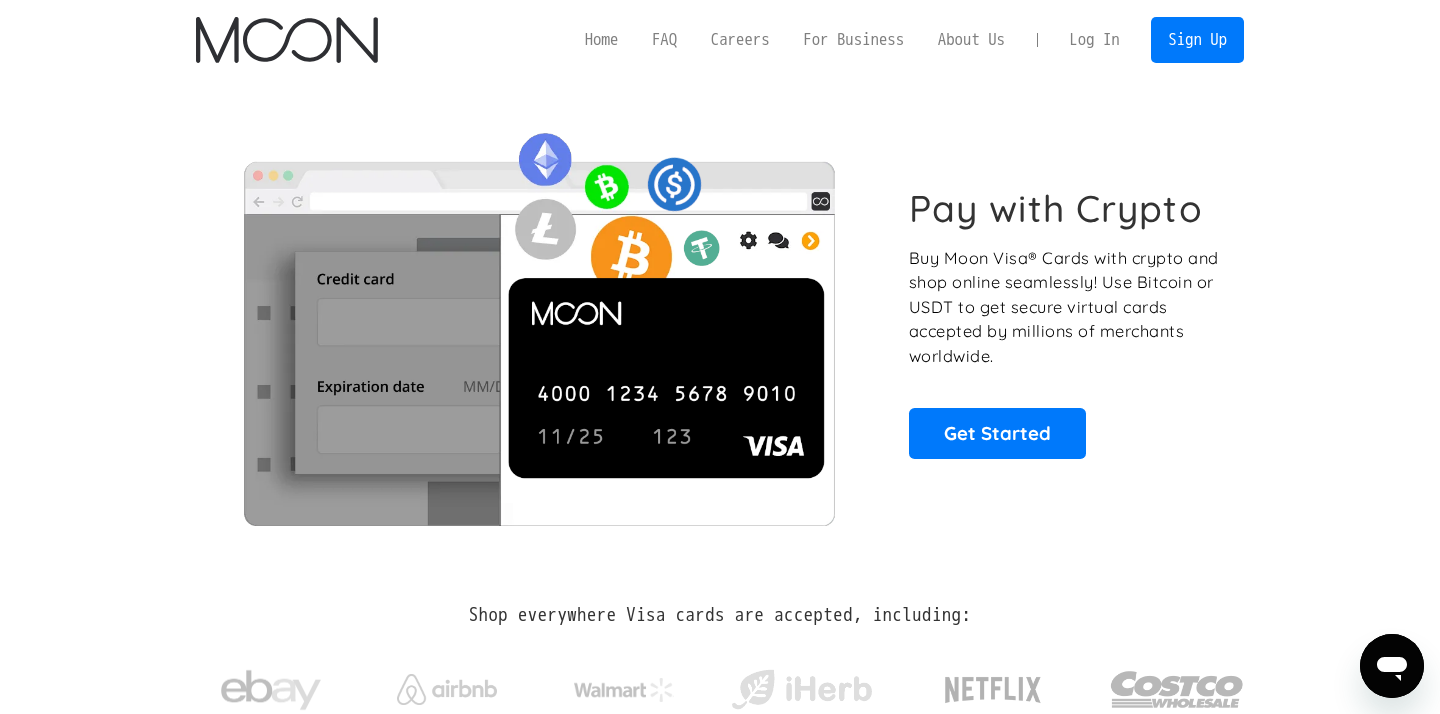 click on "Log In" at bounding box center (1094, 40) 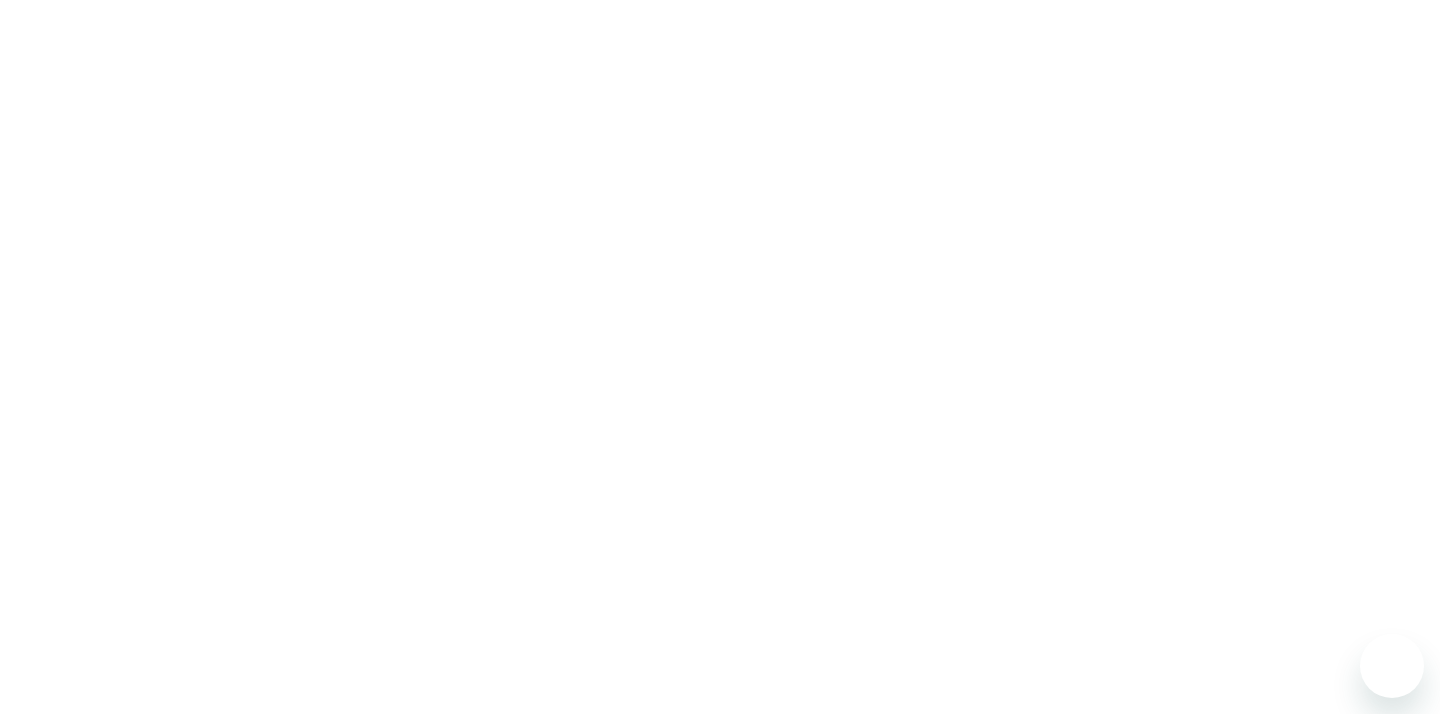 scroll, scrollTop: 0, scrollLeft: 0, axis: both 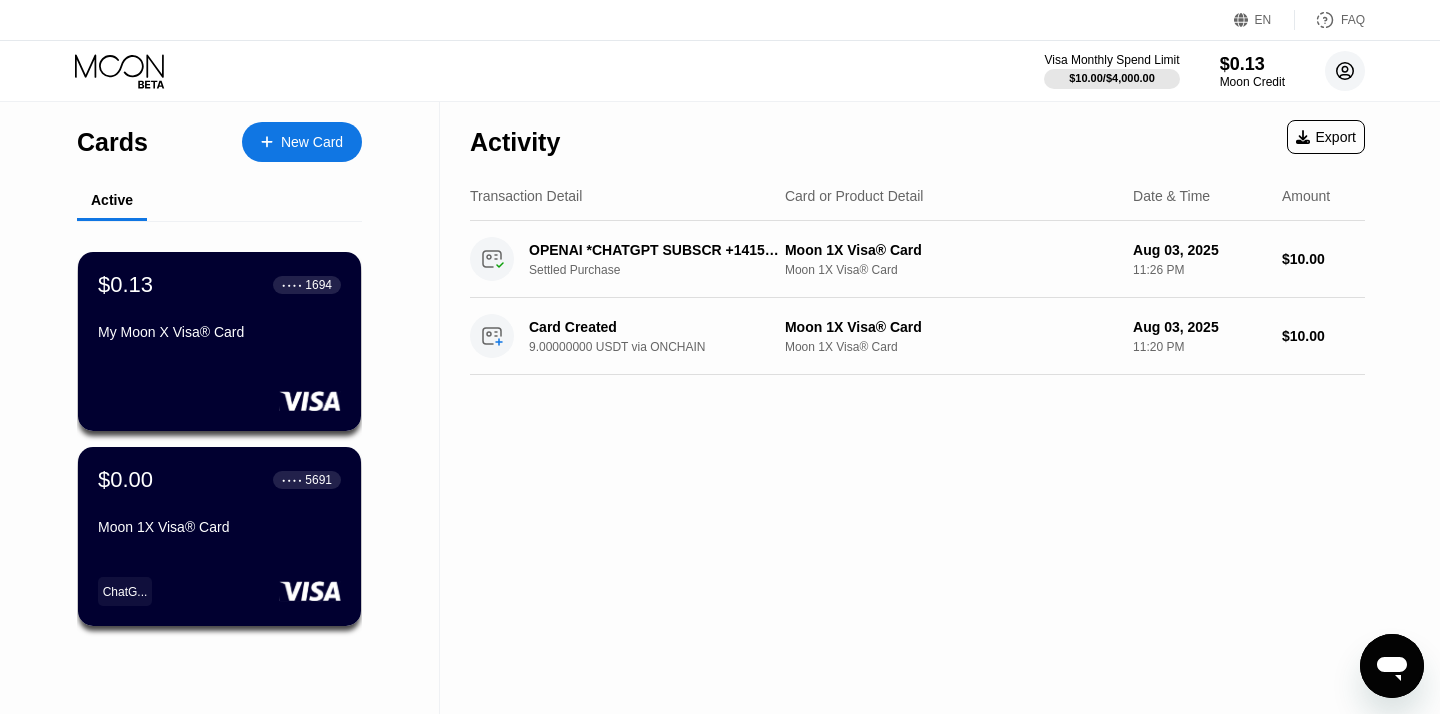 click 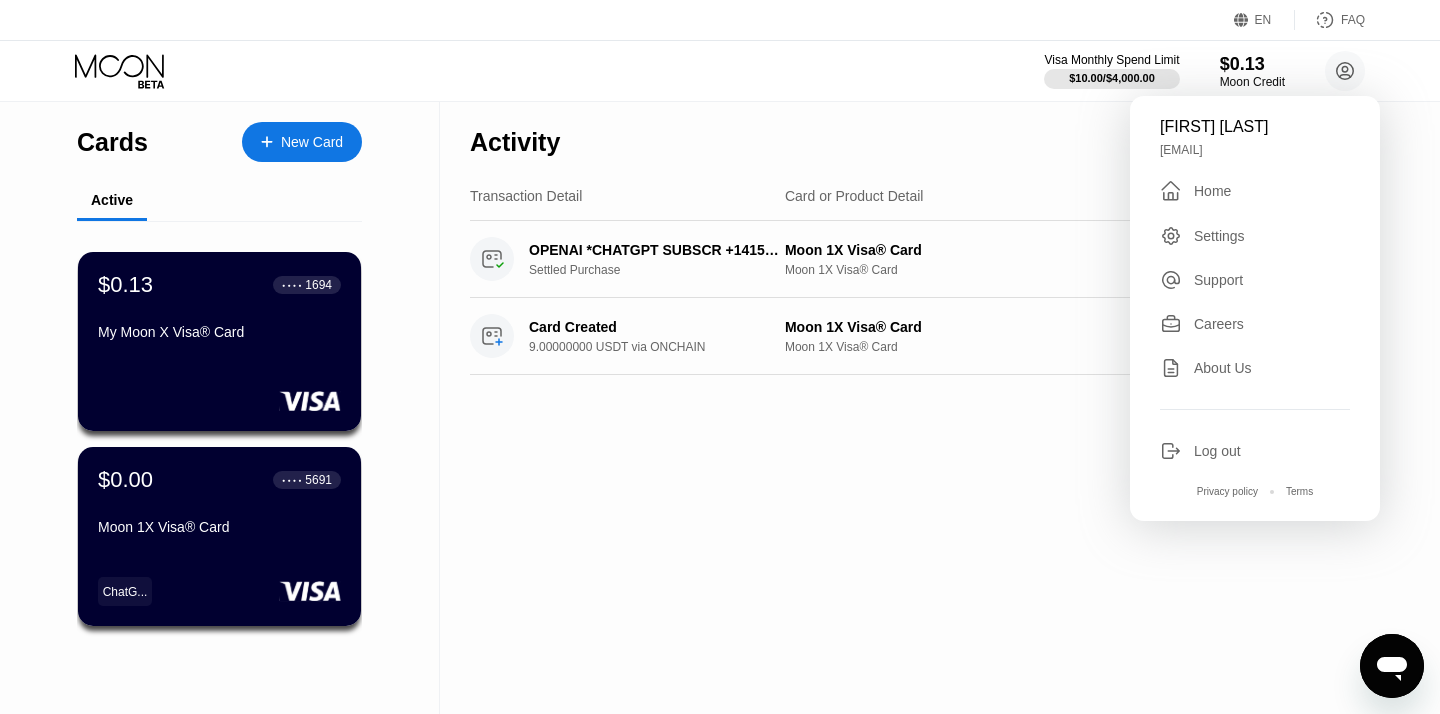 click on "Settings" at bounding box center (1219, 236) 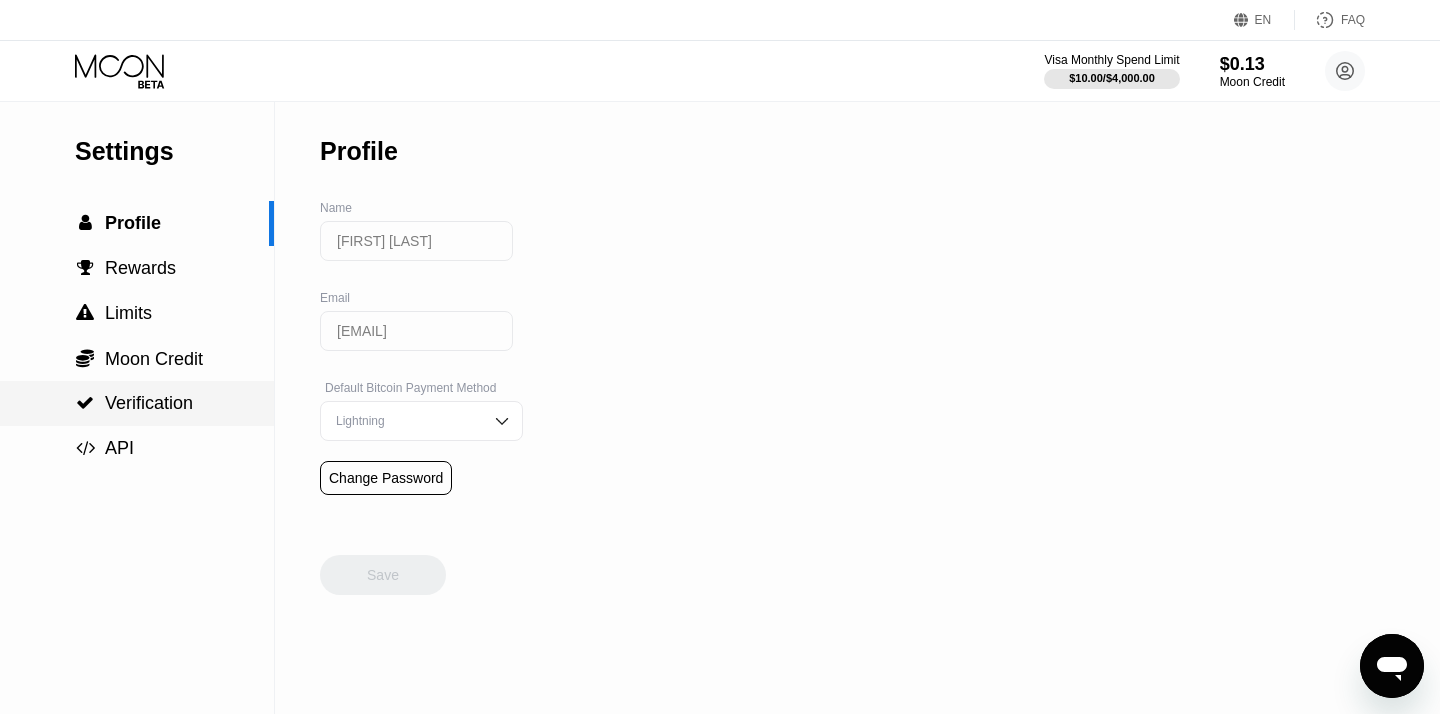 click on "Verification" at bounding box center [149, 403] 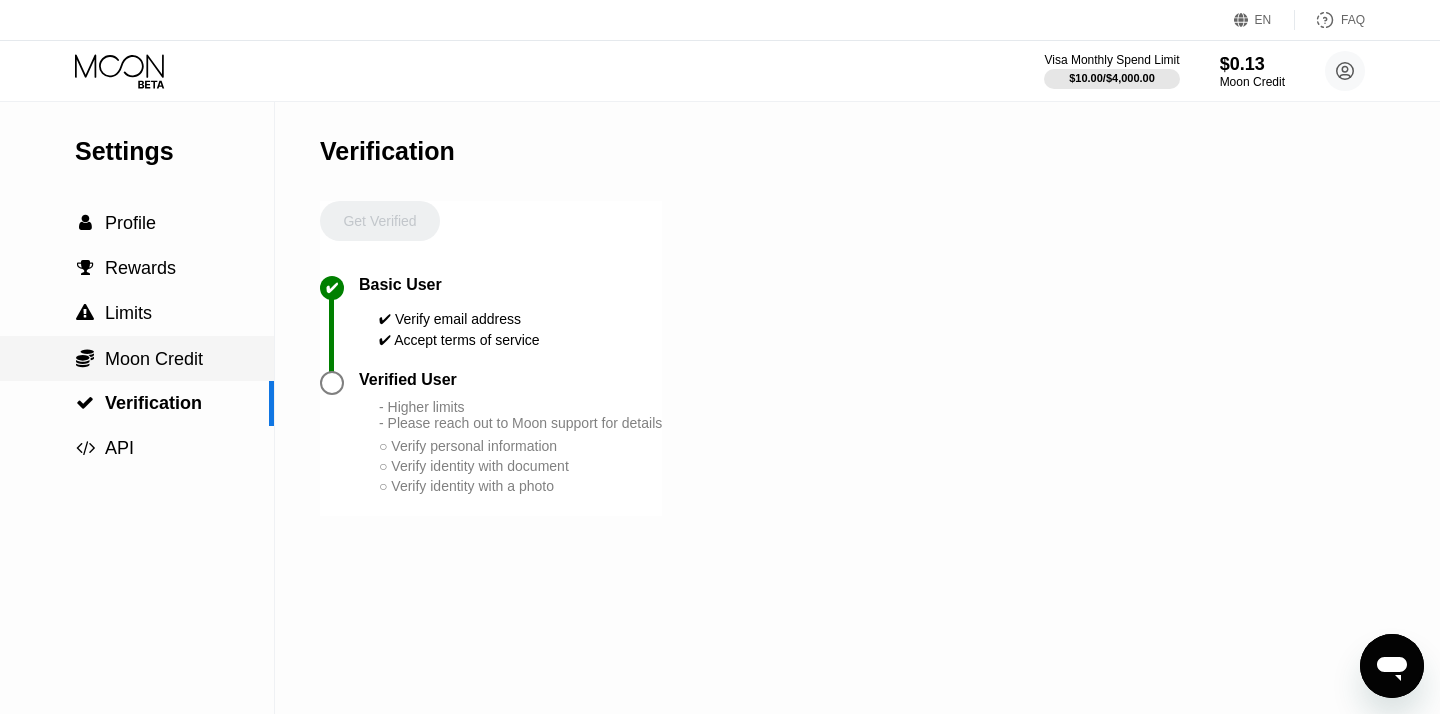 click on "Moon Credit" at bounding box center [154, 359] 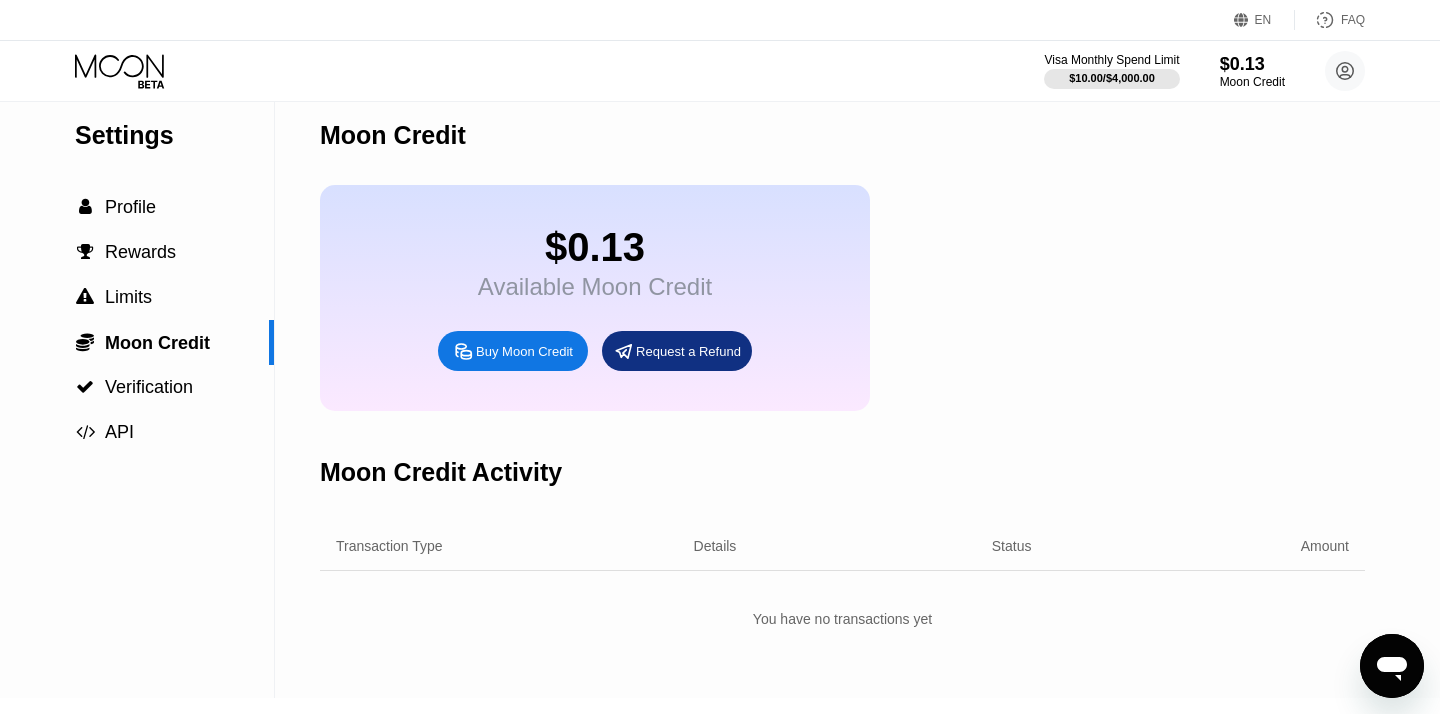 scroll, scrollTop: 0, scrollLeft: 0, axis: both 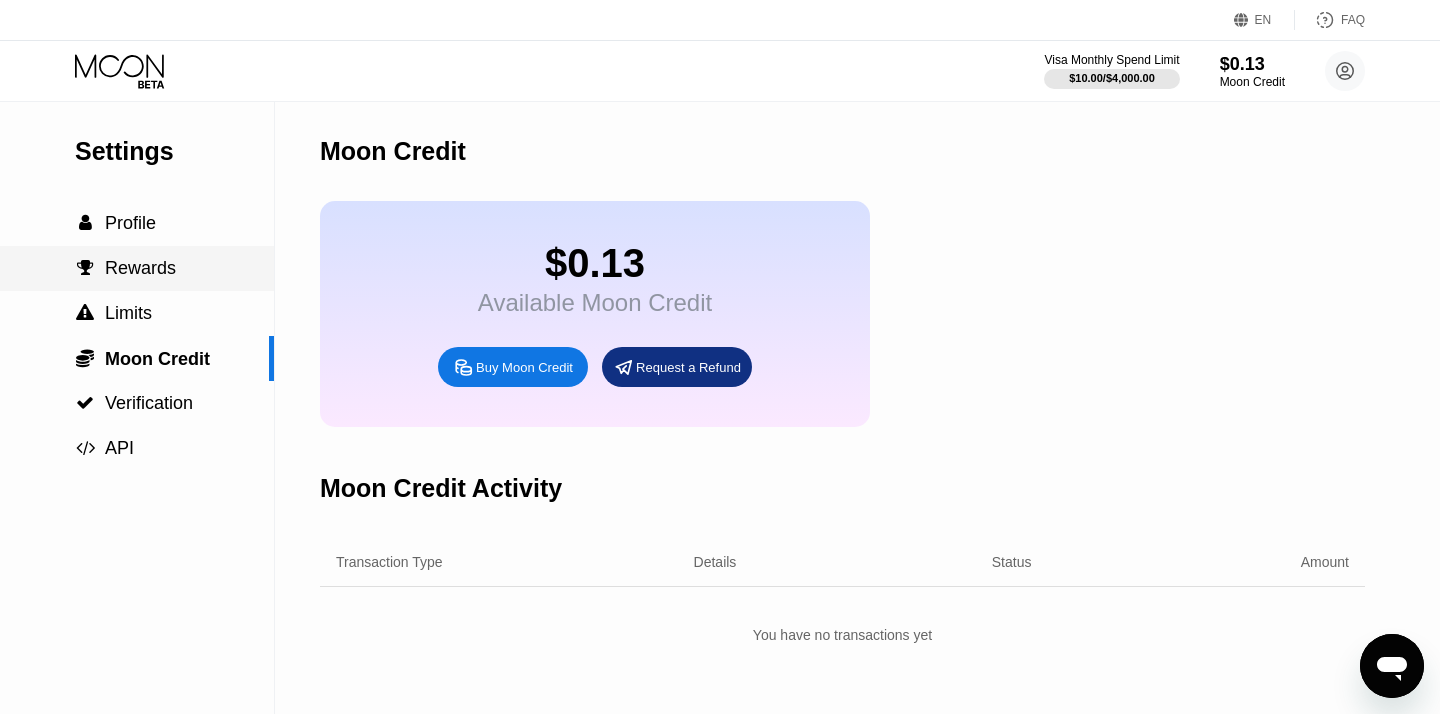 click on " Rewards" at bounding box center [137, 268] 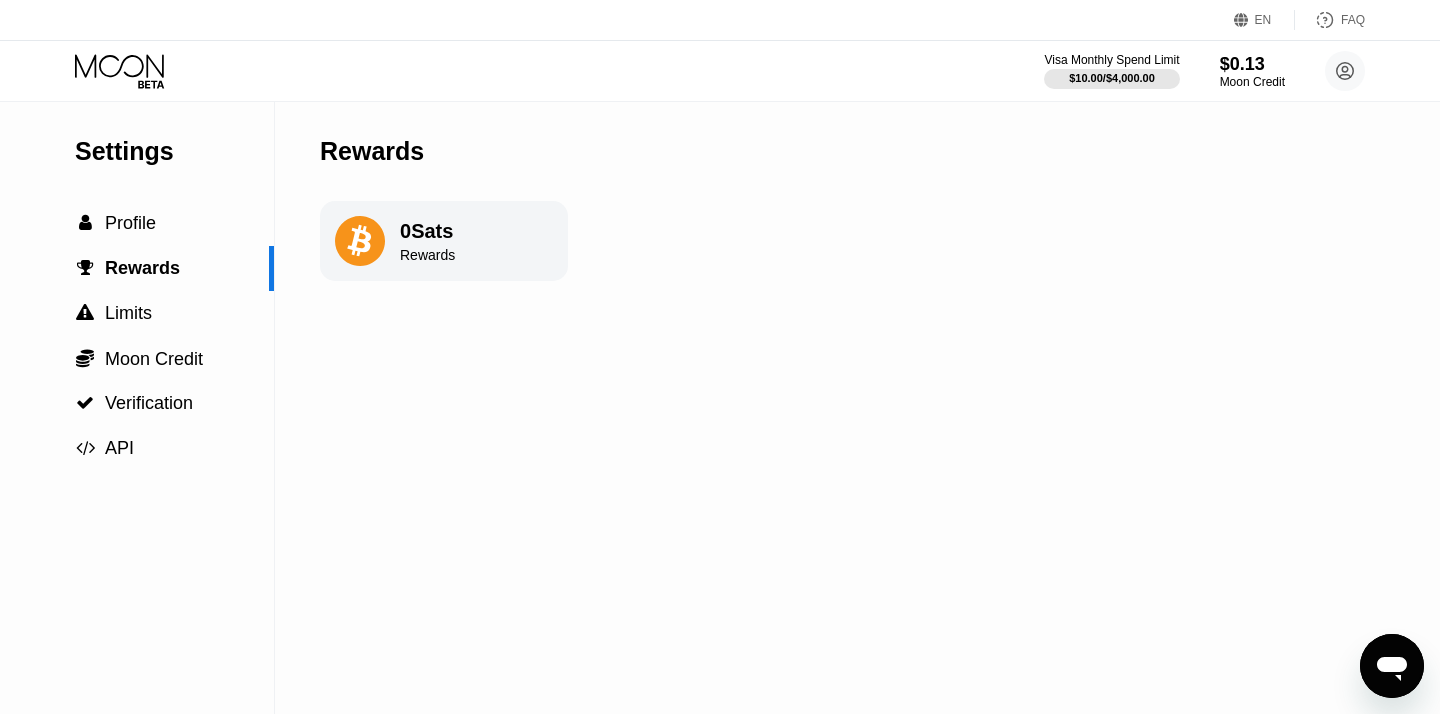 click on "0  Sats" at bounding box center [427, 231] 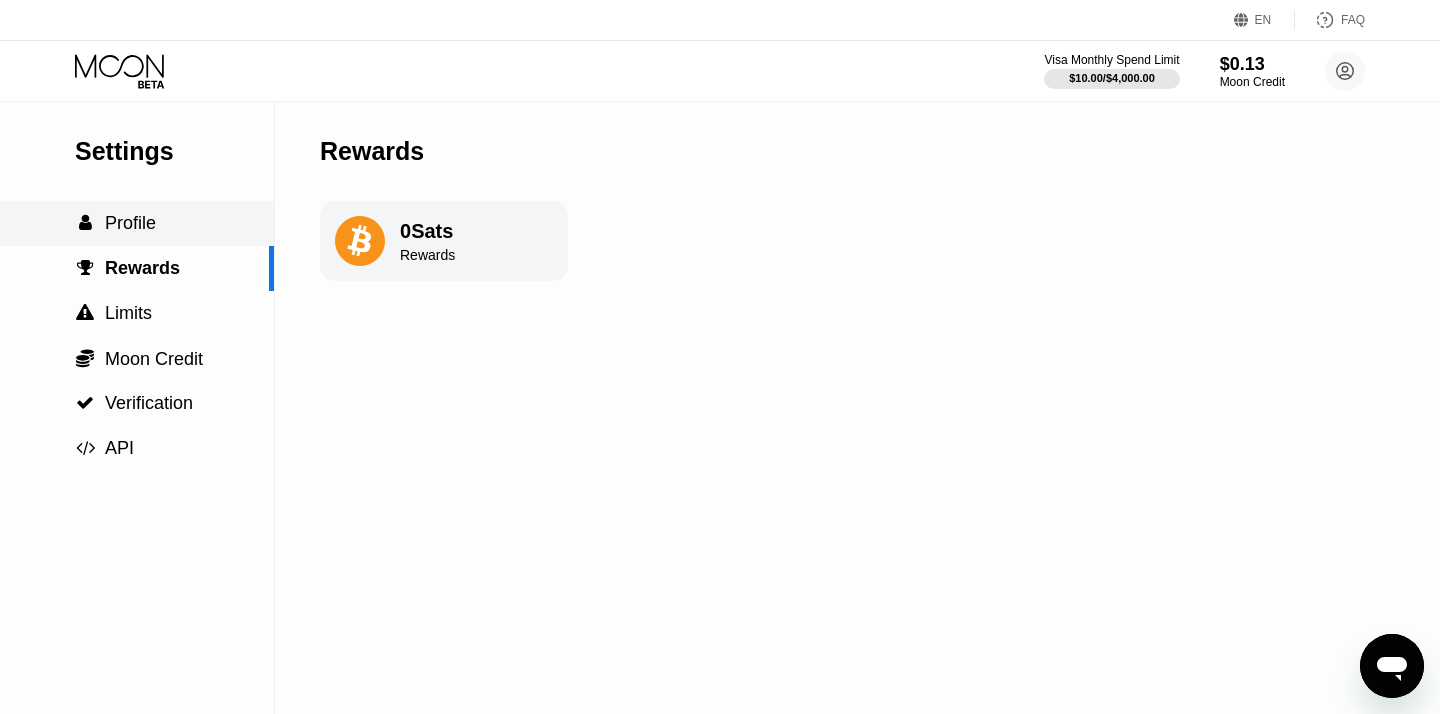 click on "Profile" at bounding box center (130, 223) 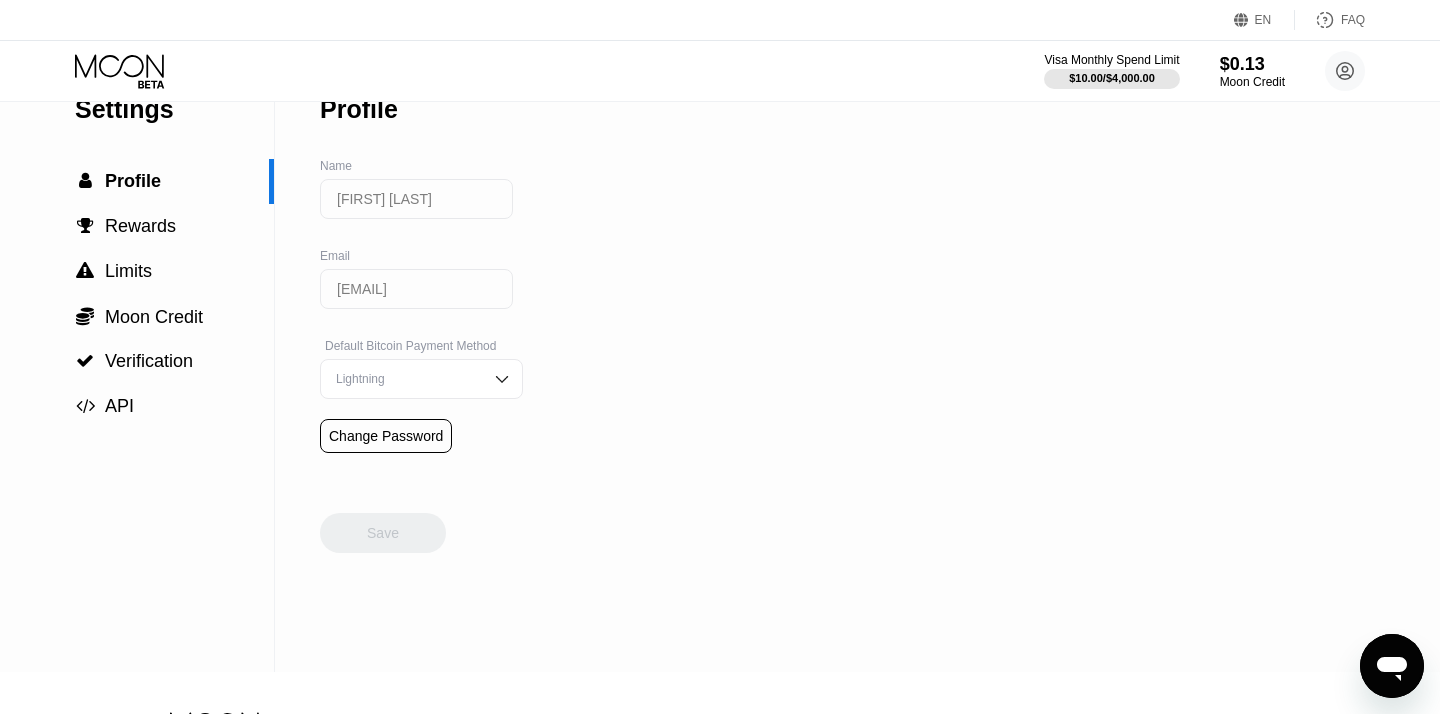 scroll, scrollTop: 40, scrollLeft: 0, axis: vertical 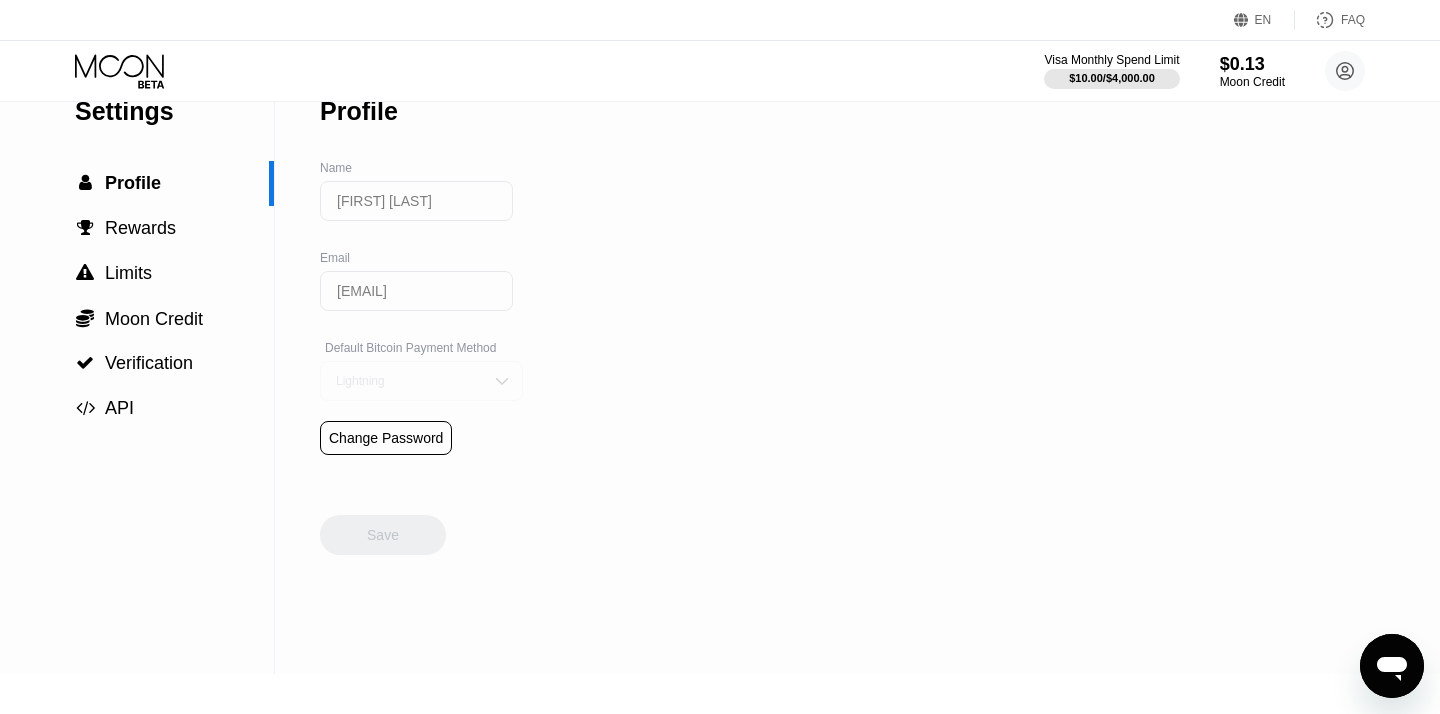 click on "Lightning" at bounding box center (421, 381) 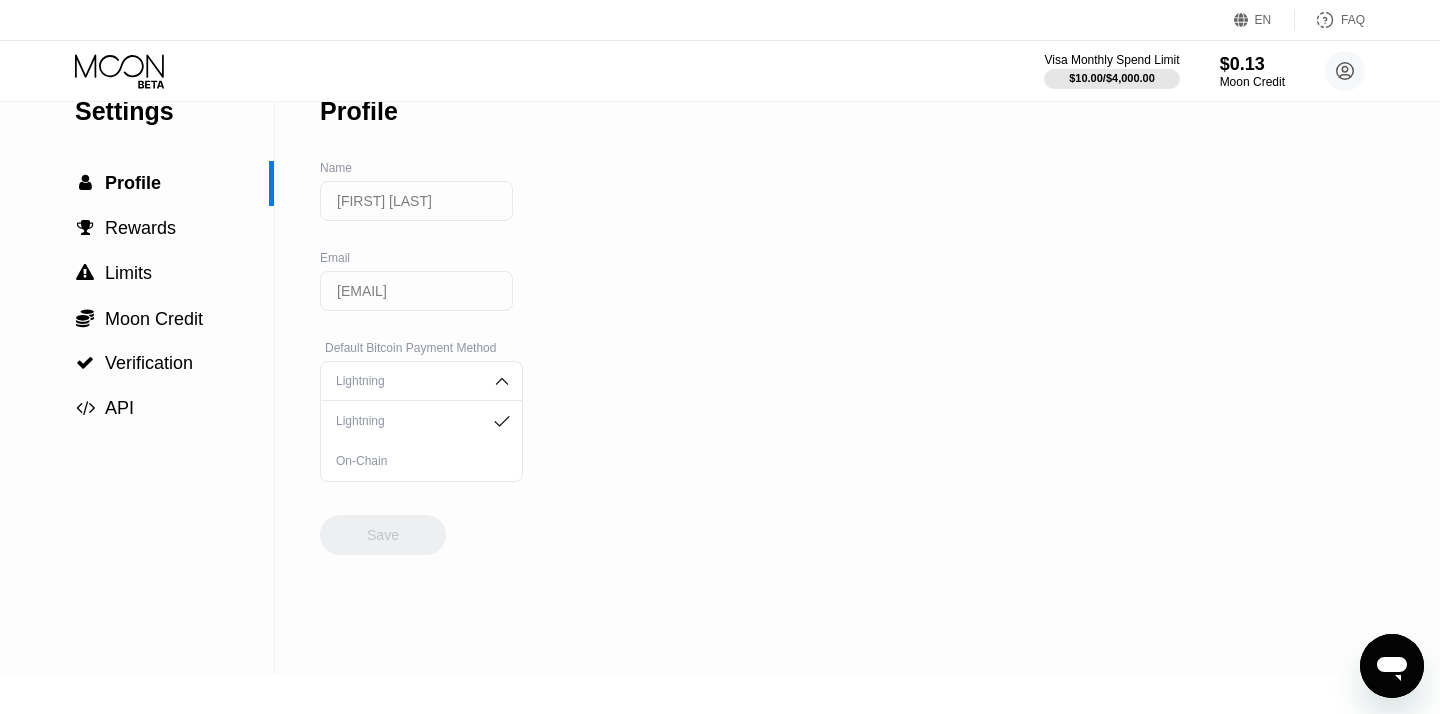 click on "Settings  Profile  Rewards  Limits  Moon Credit  Verification  API Profile Name Yadong Zhang Email zhyd007@gmail.com Default Bitcoin Payment Method Lightning Lightning On-Chain Change Password Save" at bounding box center (720, 368) 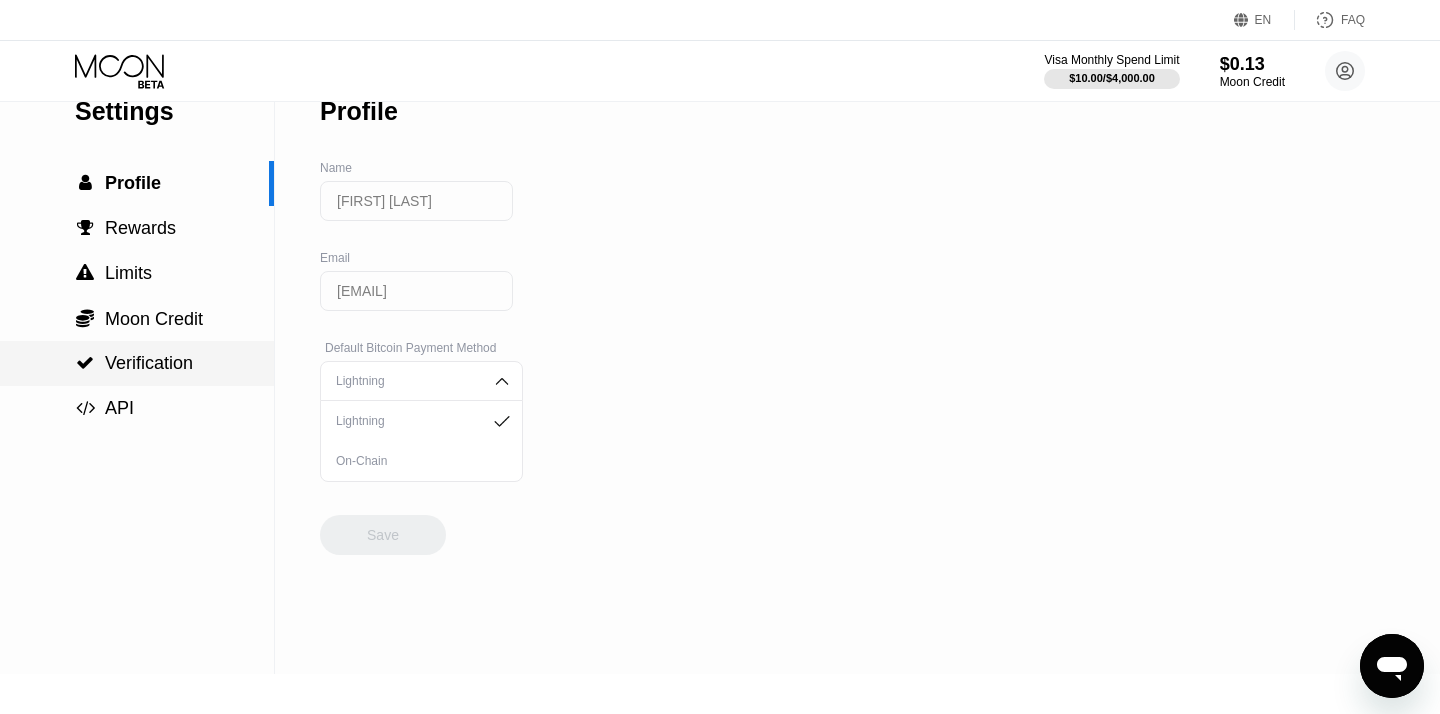 click on "Verification" at bounding box center (149, 363) 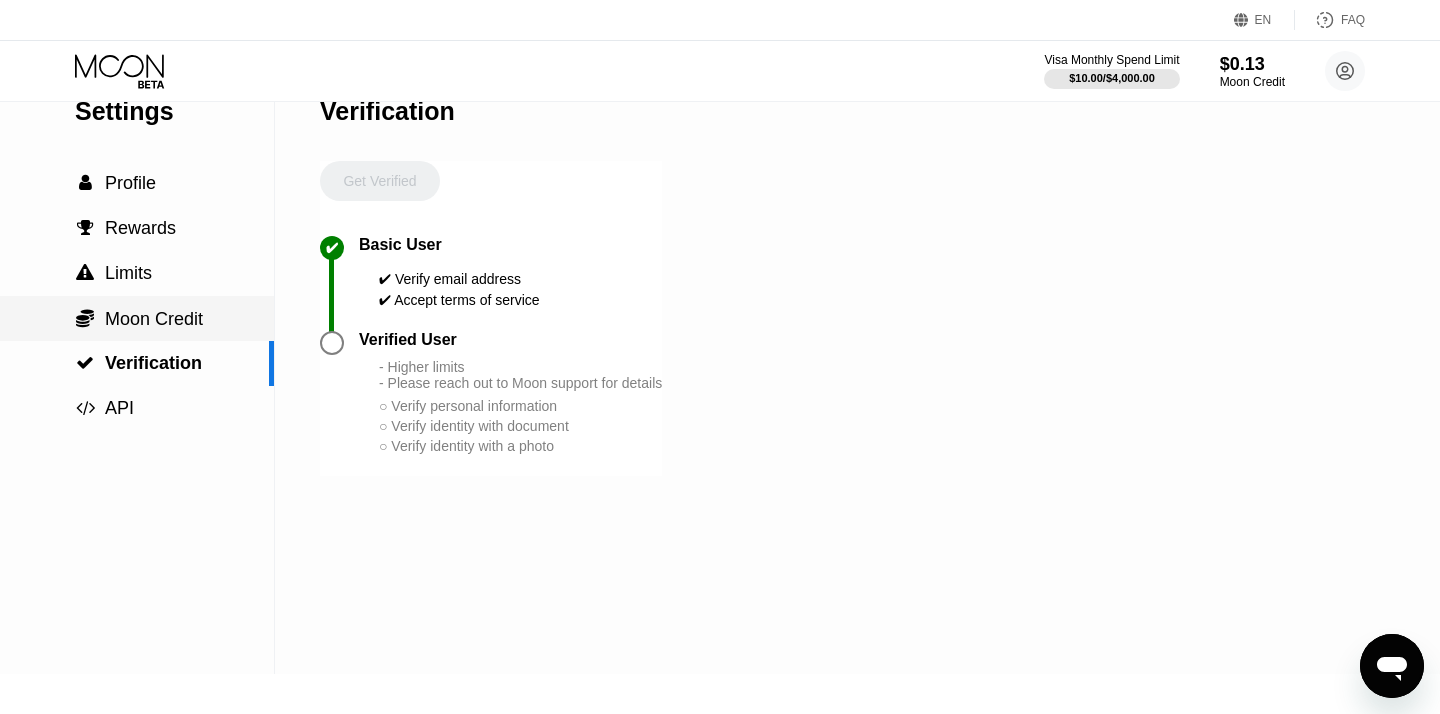 scroll, scrollTop: 0, scrollLeft: 0, axis: both 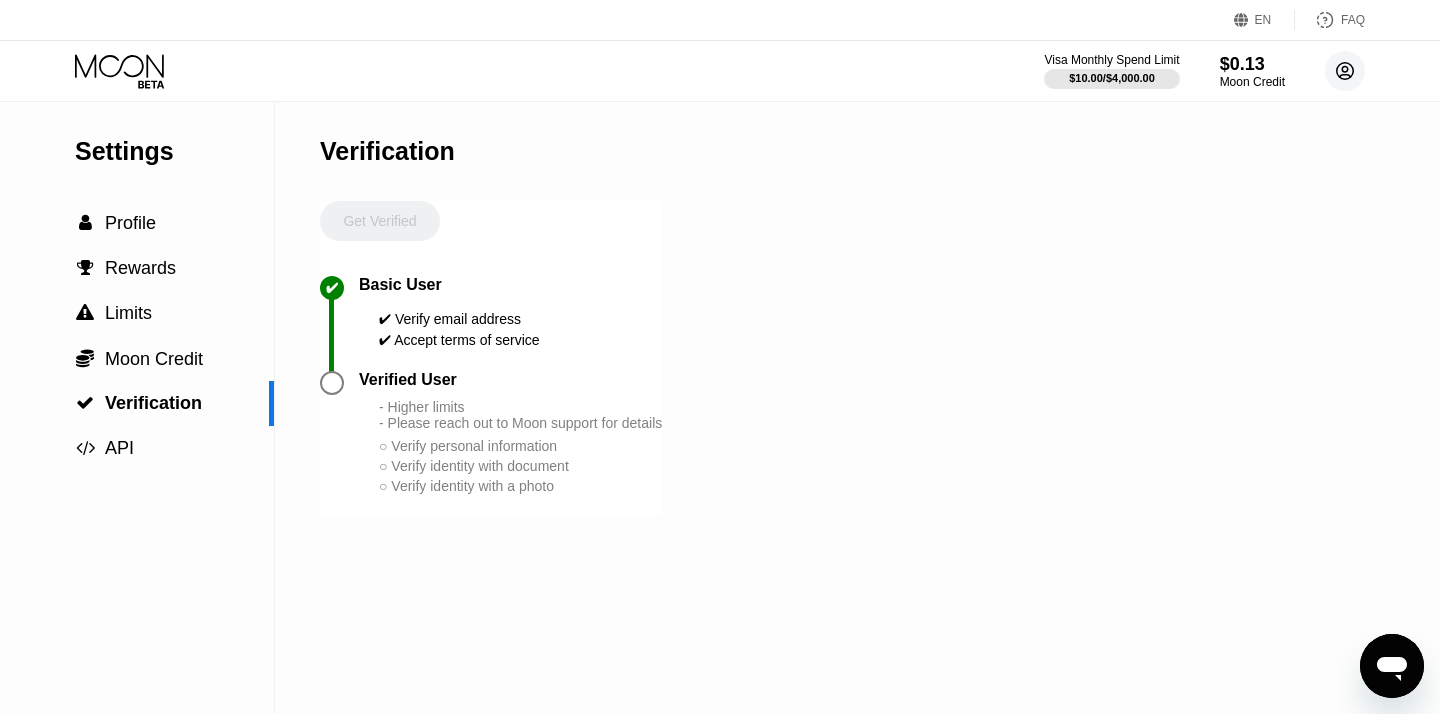 click 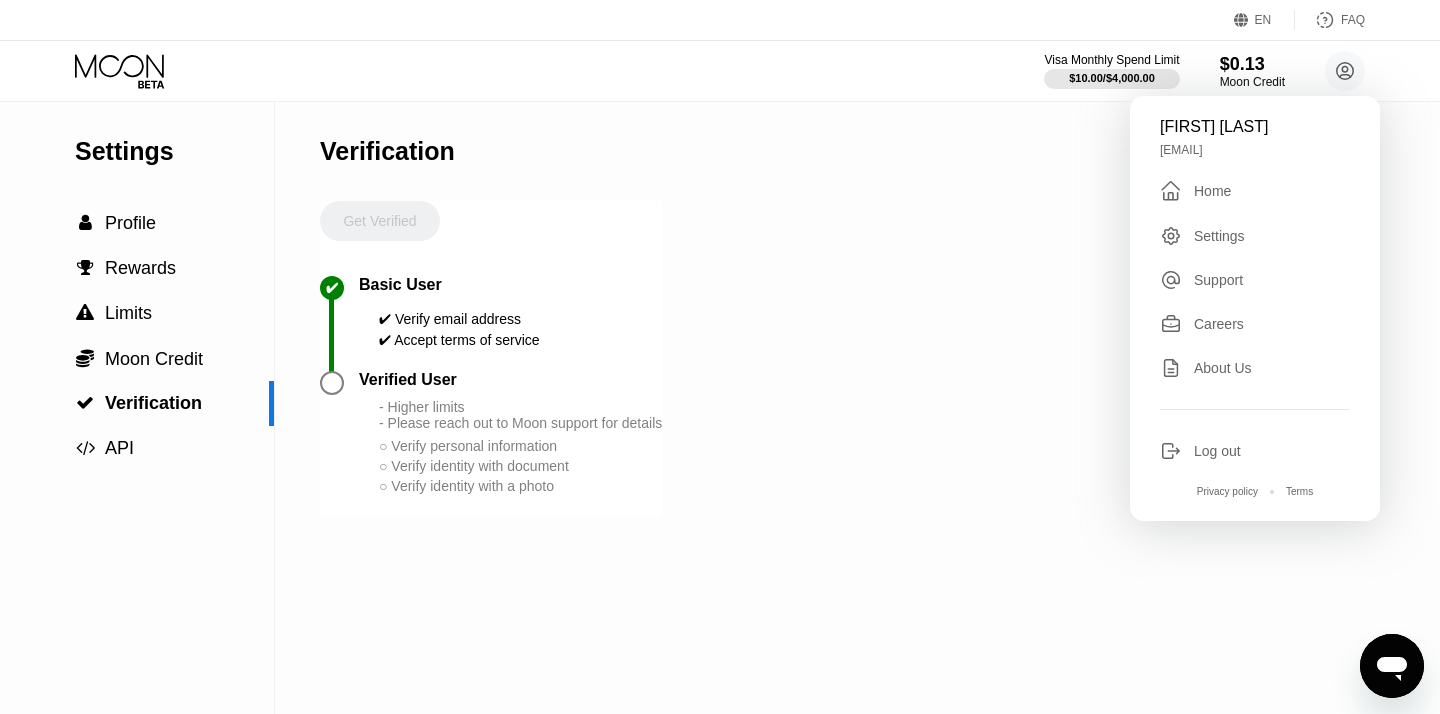click 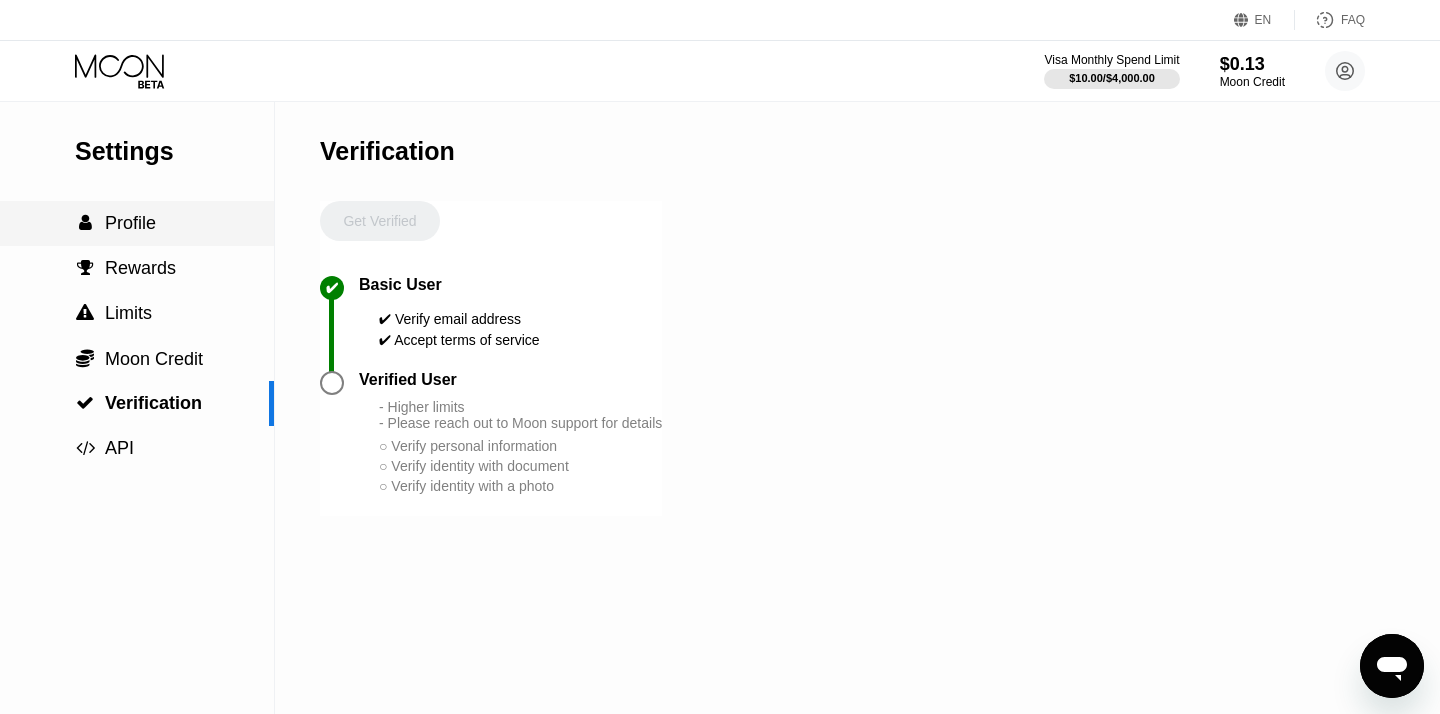click on " Profile" at bounding box center [137, 223] 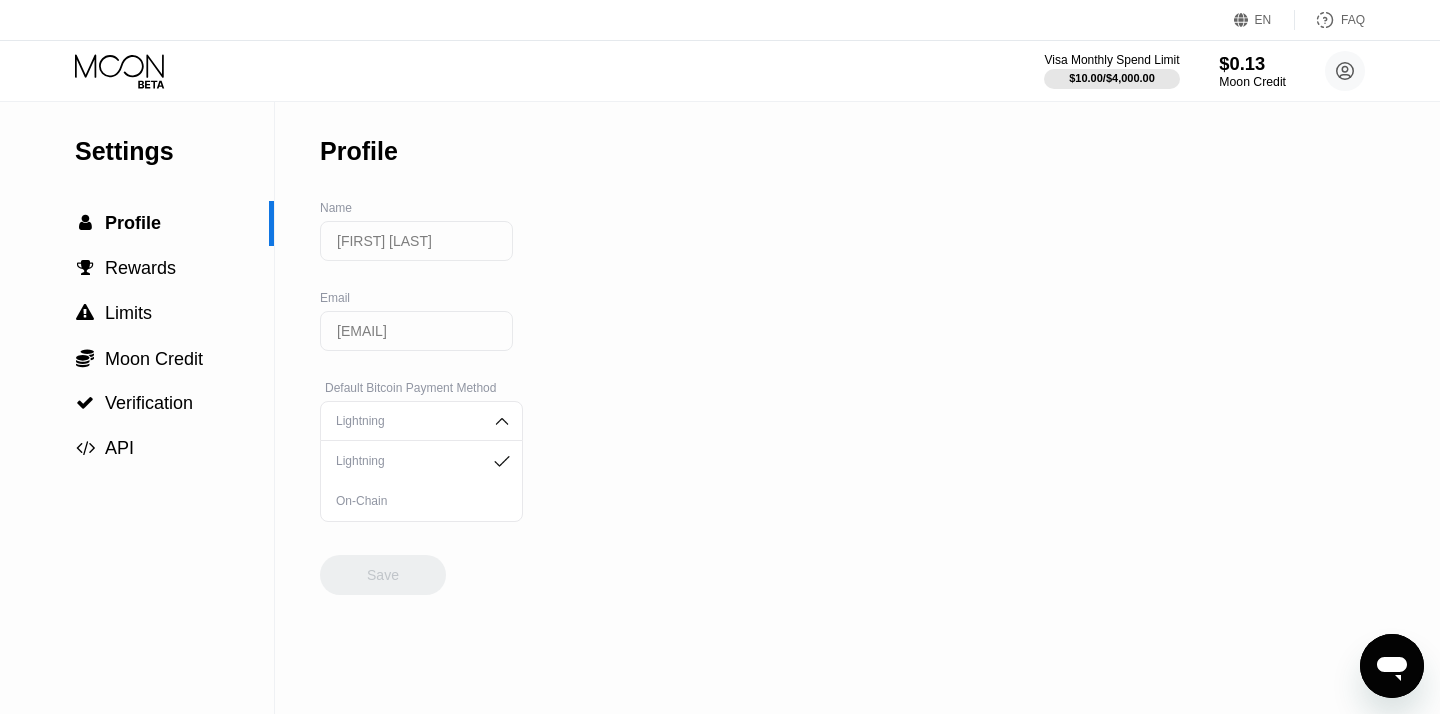 click on "$0.13" at bounding box center (1252, 63) 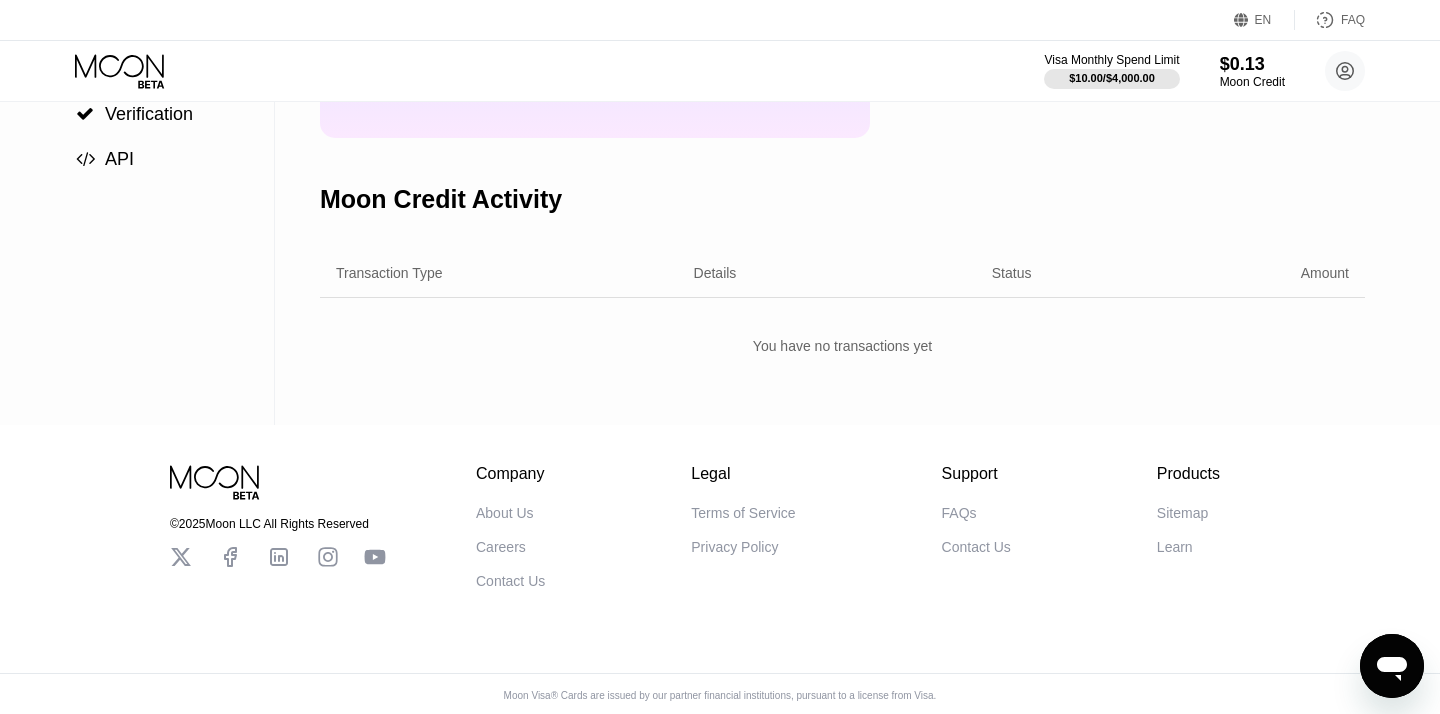 scroll, scrollTop: 295, scrollLeft: 0, axis: vertical 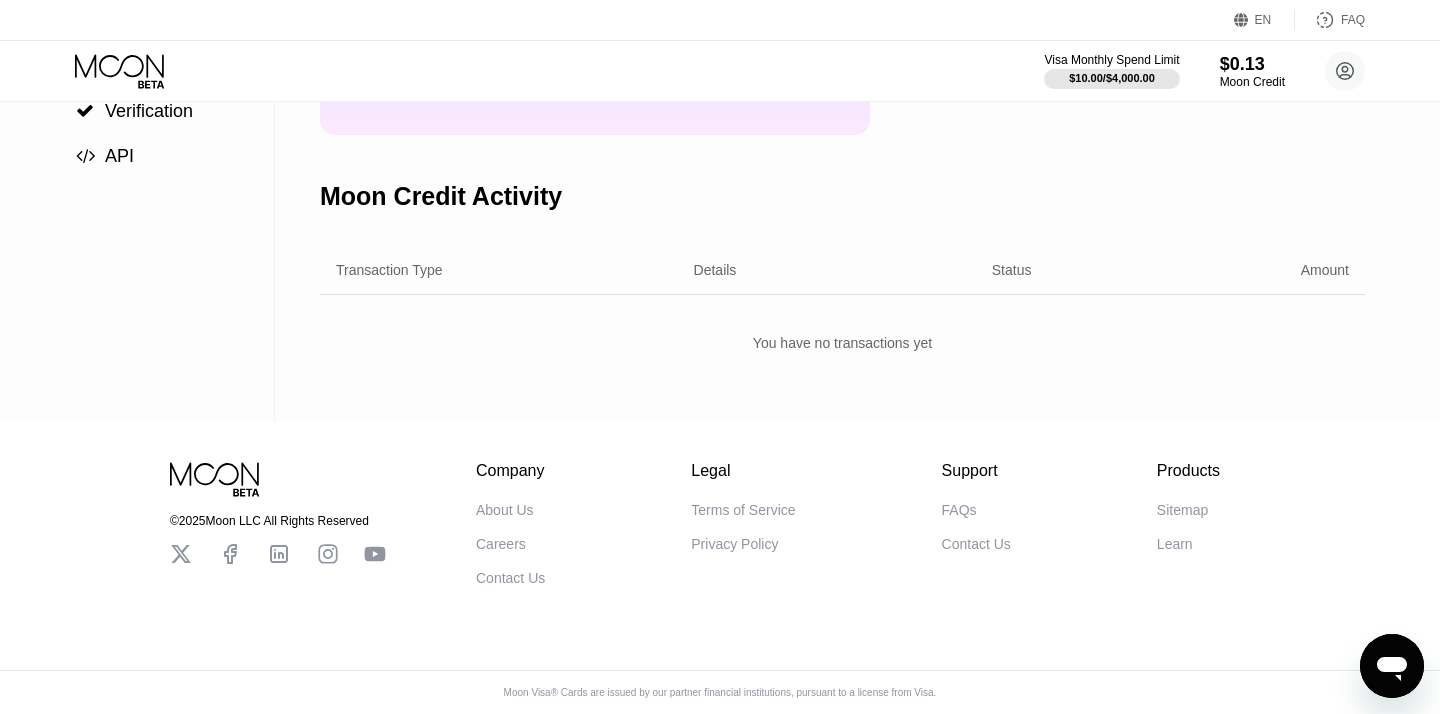 click on "Sitemap" at bounding box center [1182, 510] 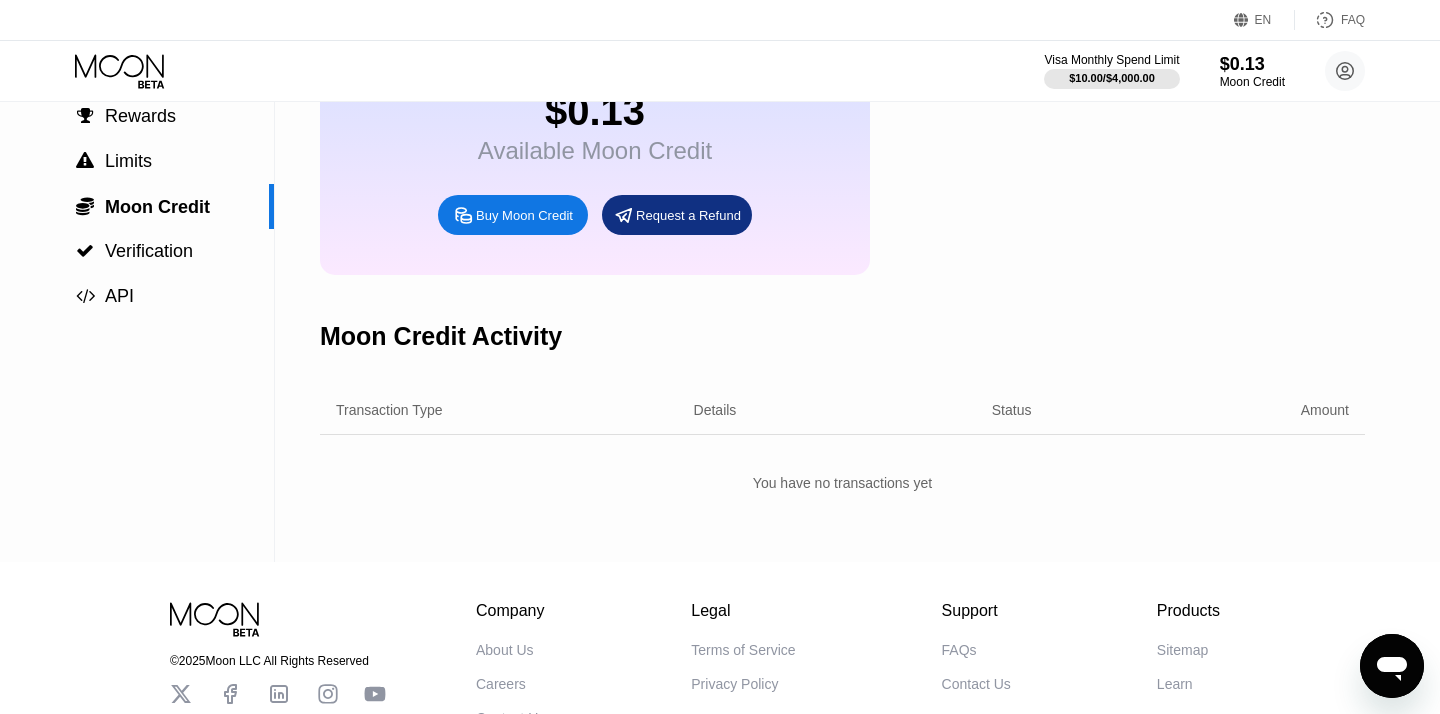 scroll, scrollTop: 0, scrollLeft: 0, axis: both 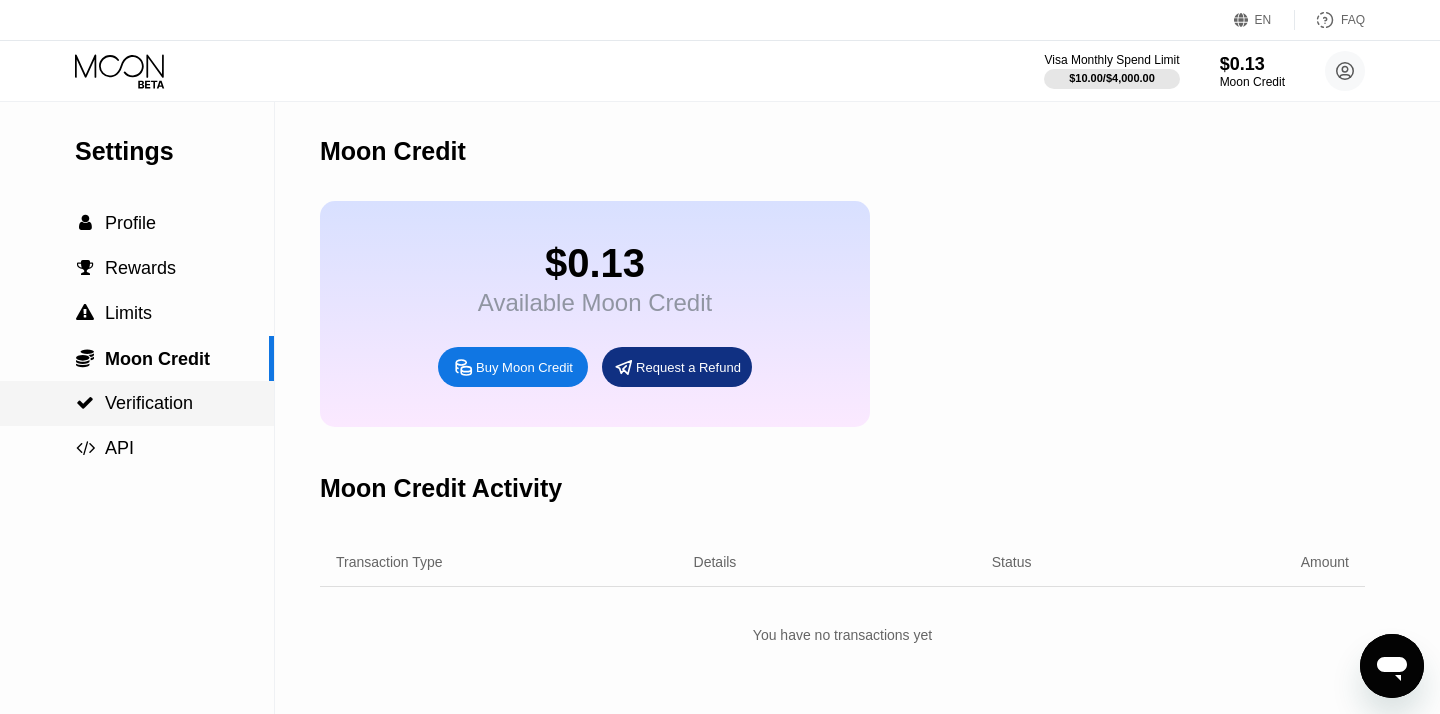 click on "Verification" at bounding box center [149, 403] 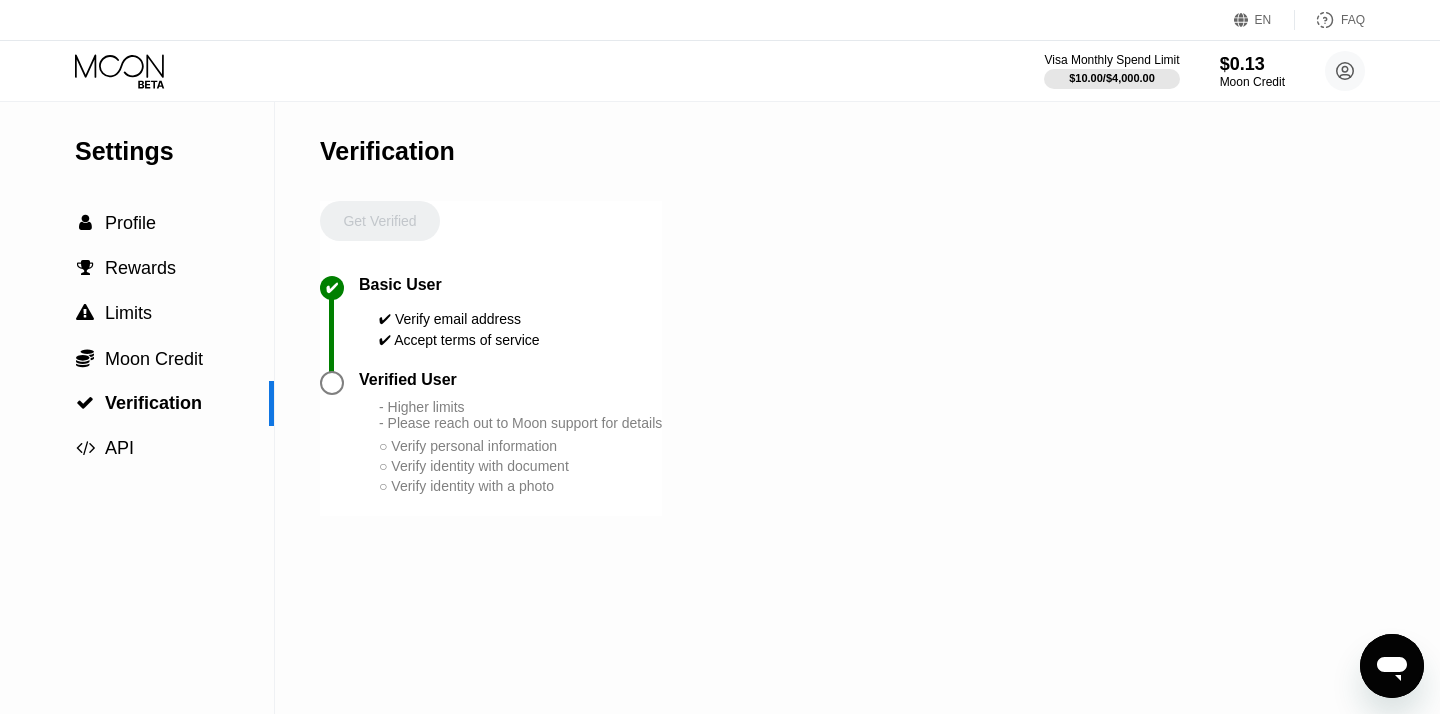 click on "Get Verified" at bounding box center [380, 238] 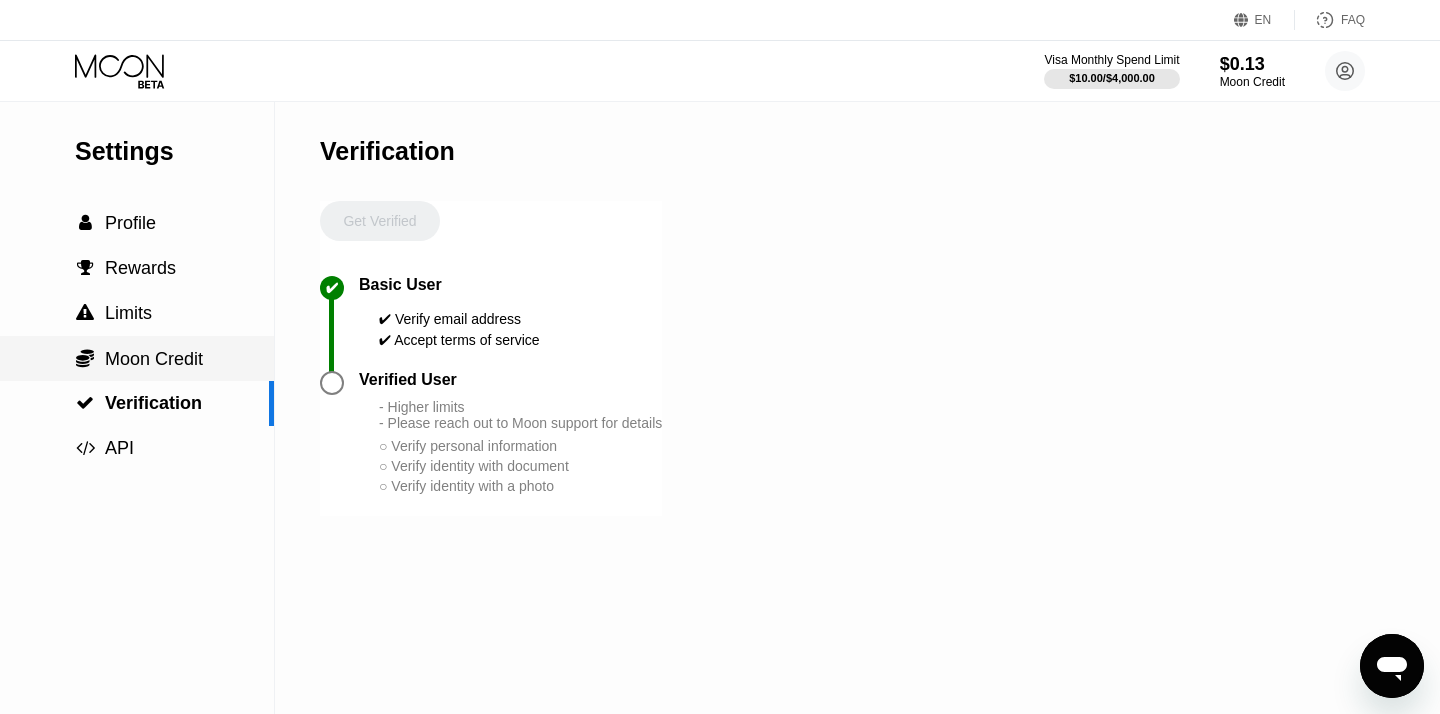 click on "Moon Credit" at bounding box center (154, 359) 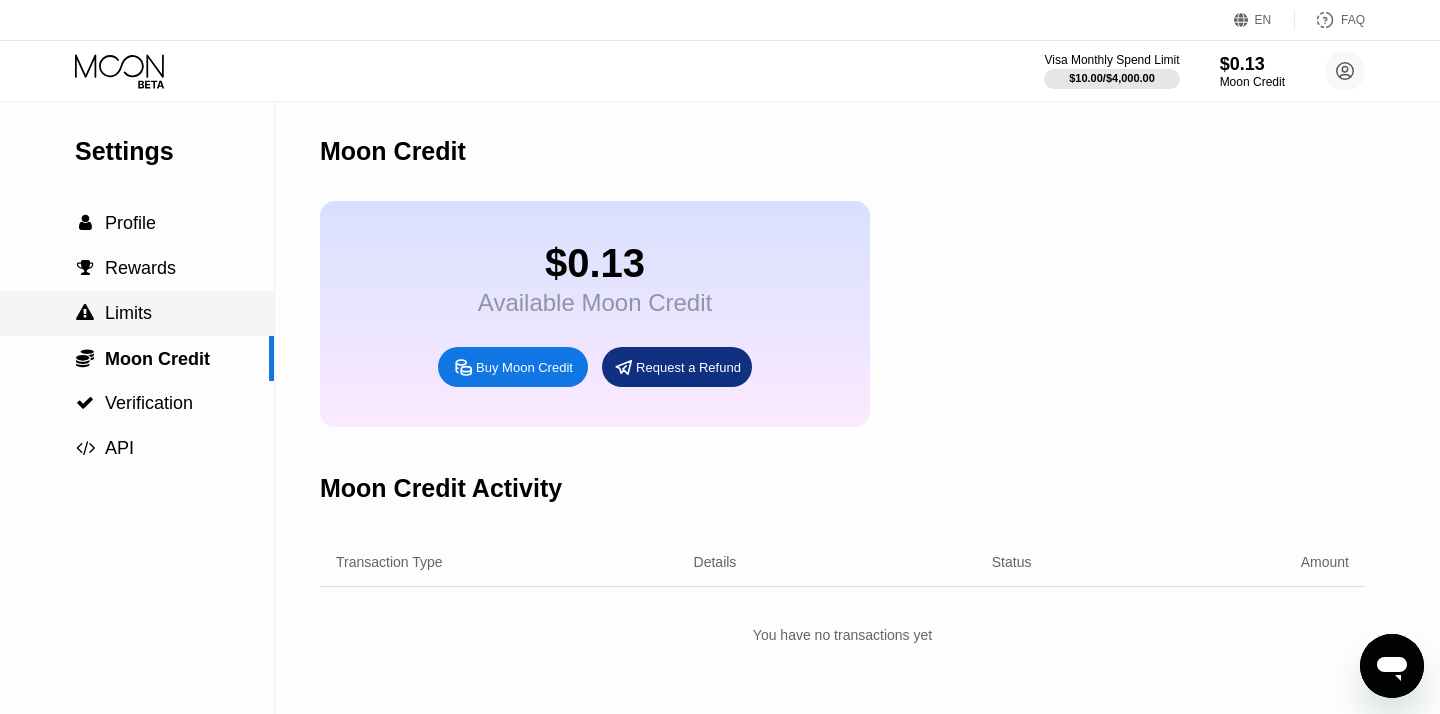 click on " Limits" at bounding box center [137, 313] 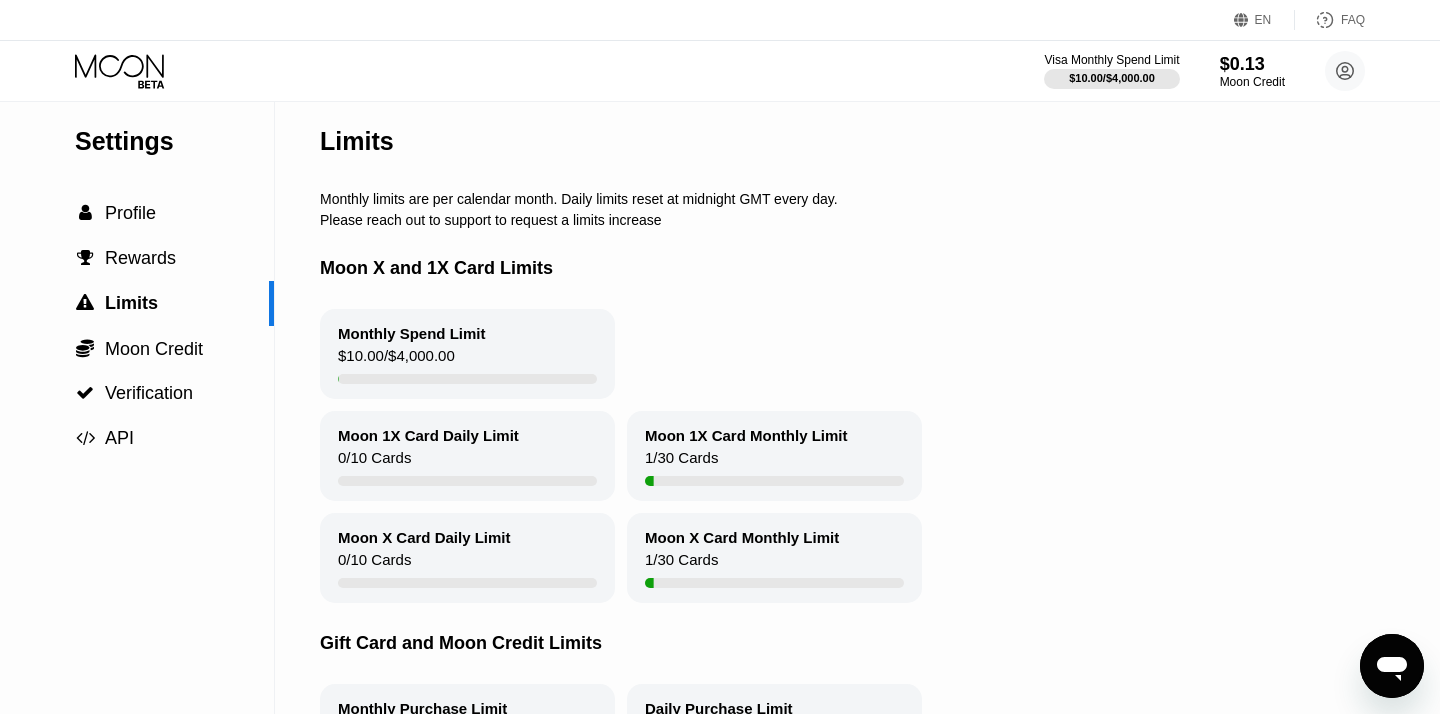 scroll, scrollTop: 0, scrollLeft: 0, axis: both 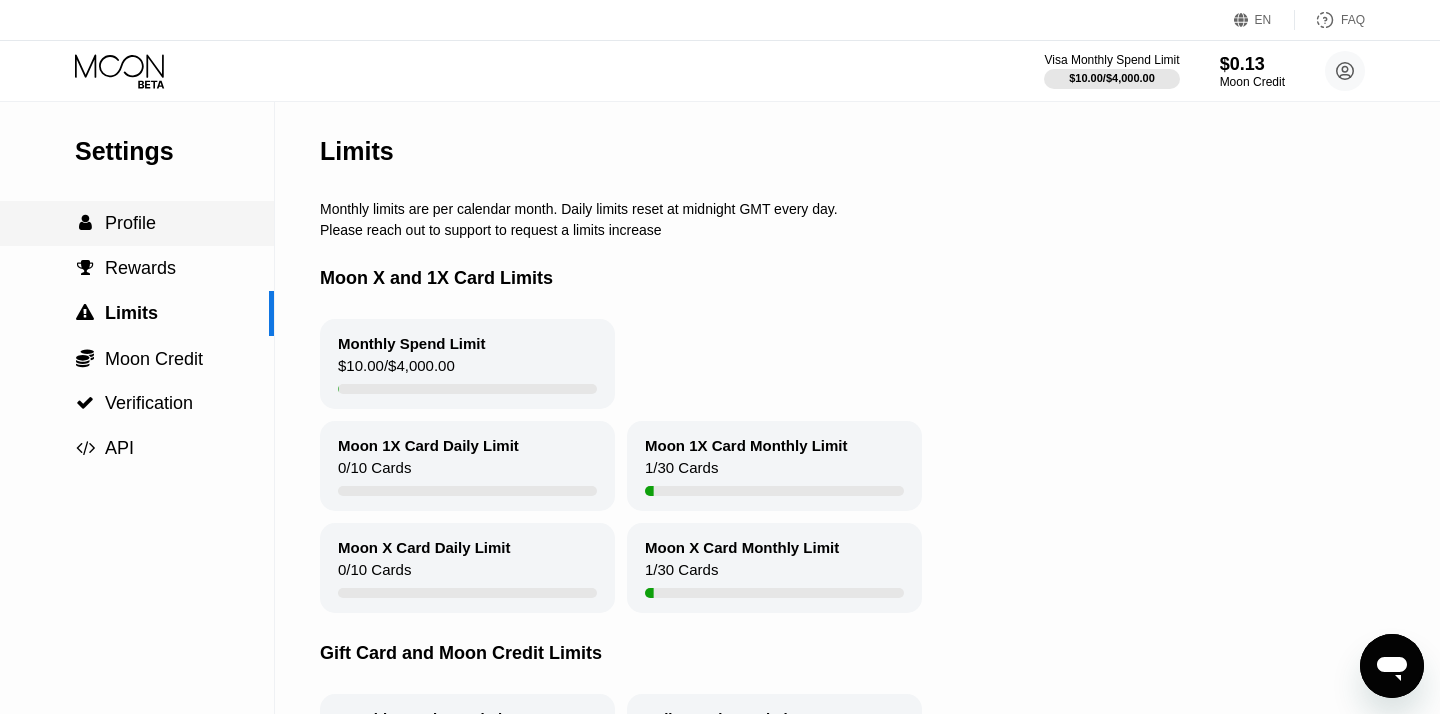 click on " Profile" at bounding box center [137, 223] 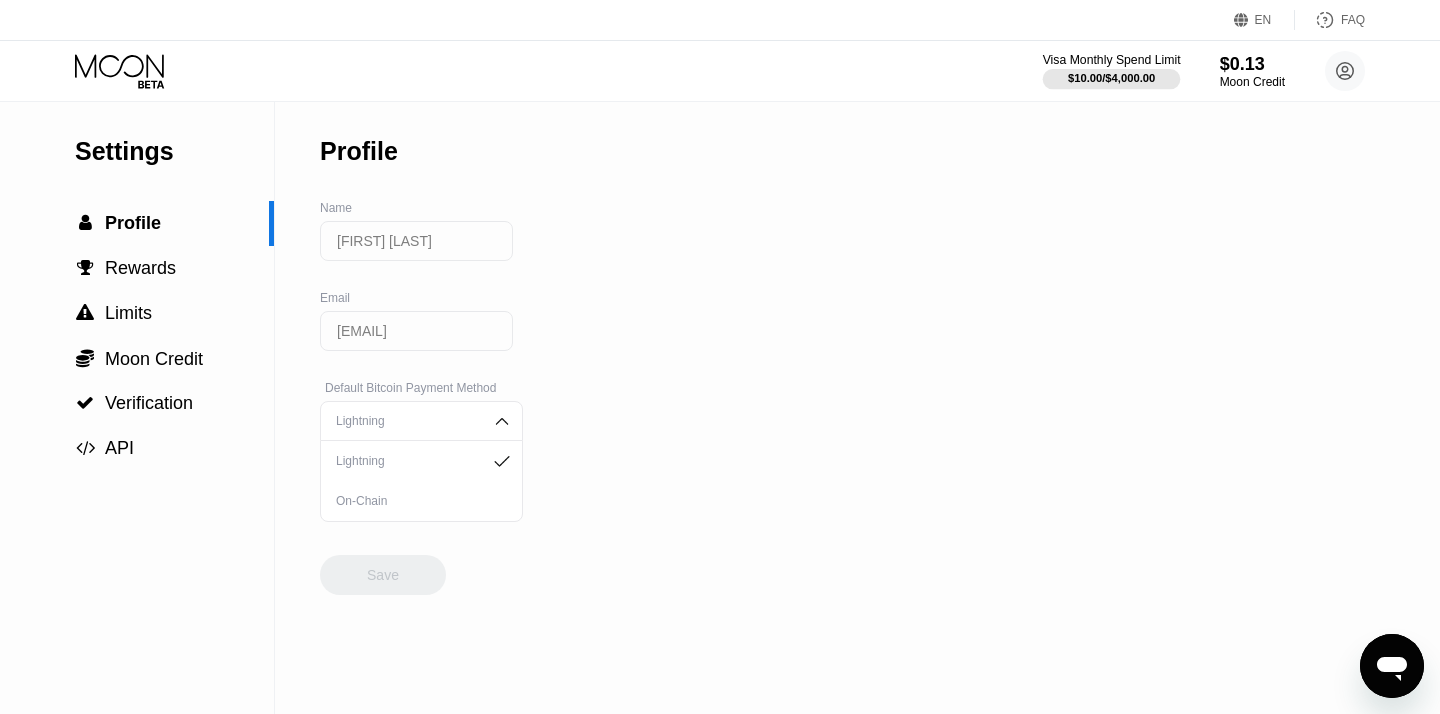 click on "$10.00 / $4,000.00" at bounding box center (1111, 78) 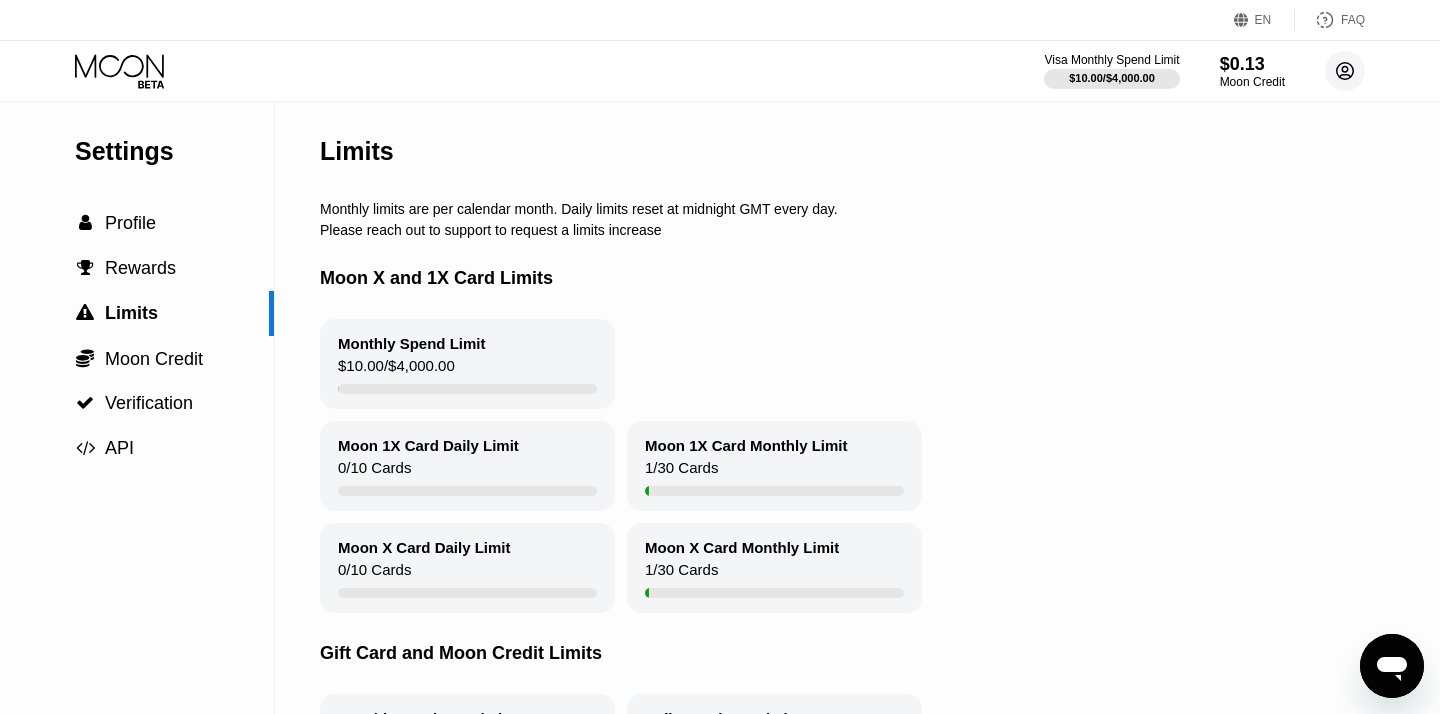 click 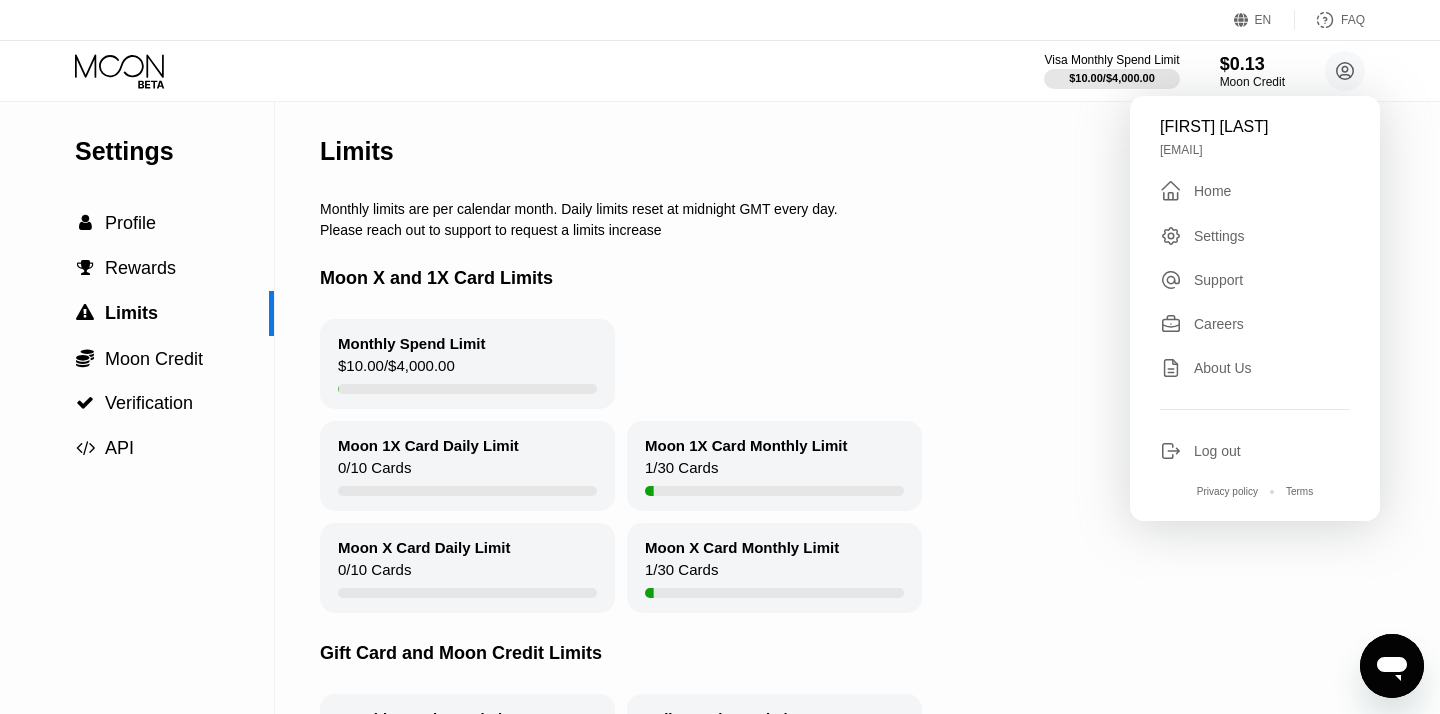 click on "Yadong Zhang" at bounding box center [1255, 127] 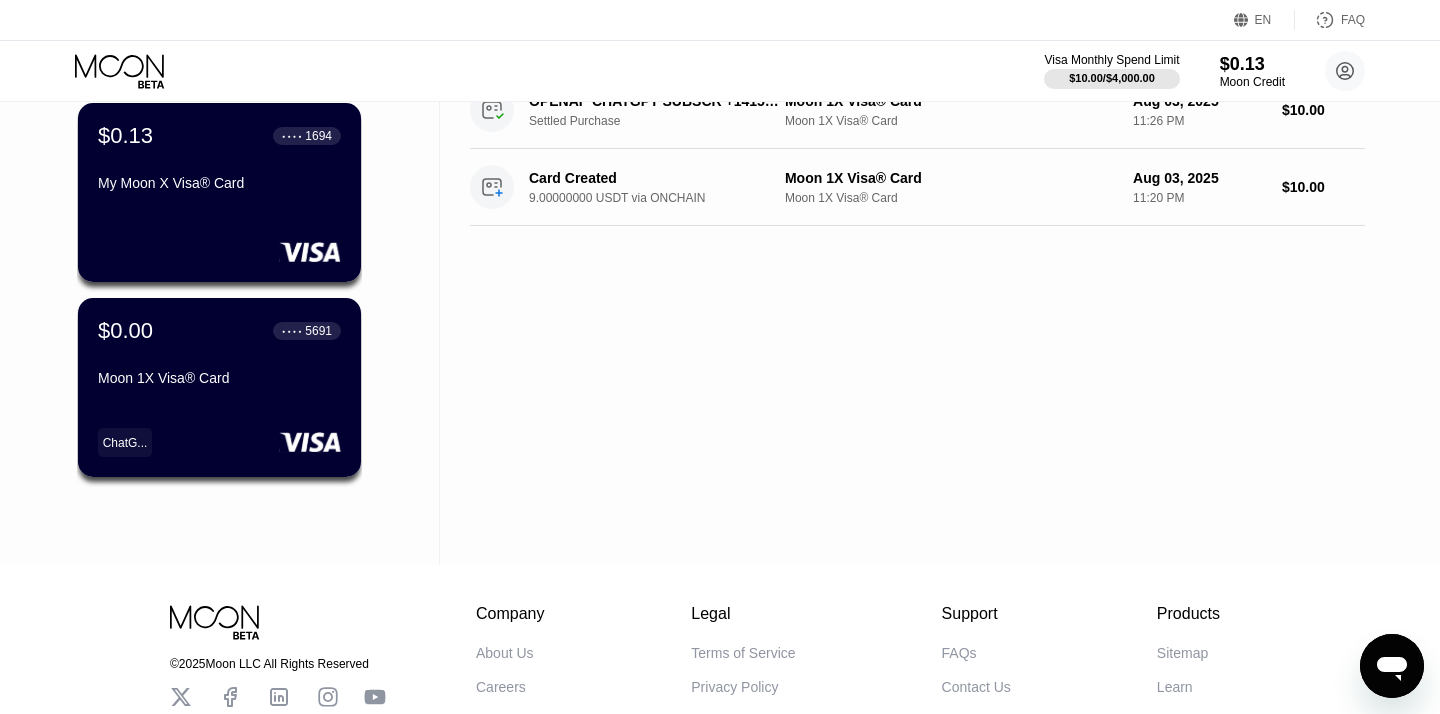 scroll, scrollTop: 0, scrollLeft: 0, axis: both 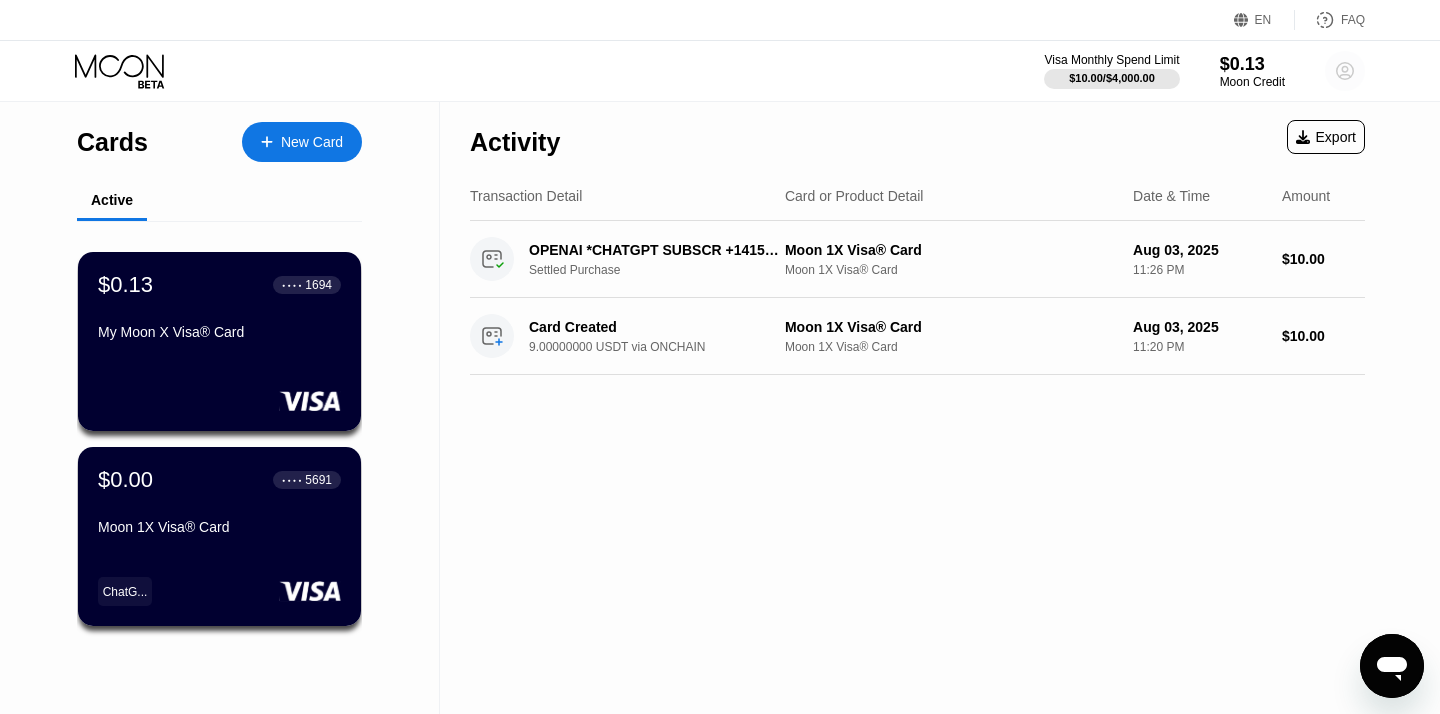 click 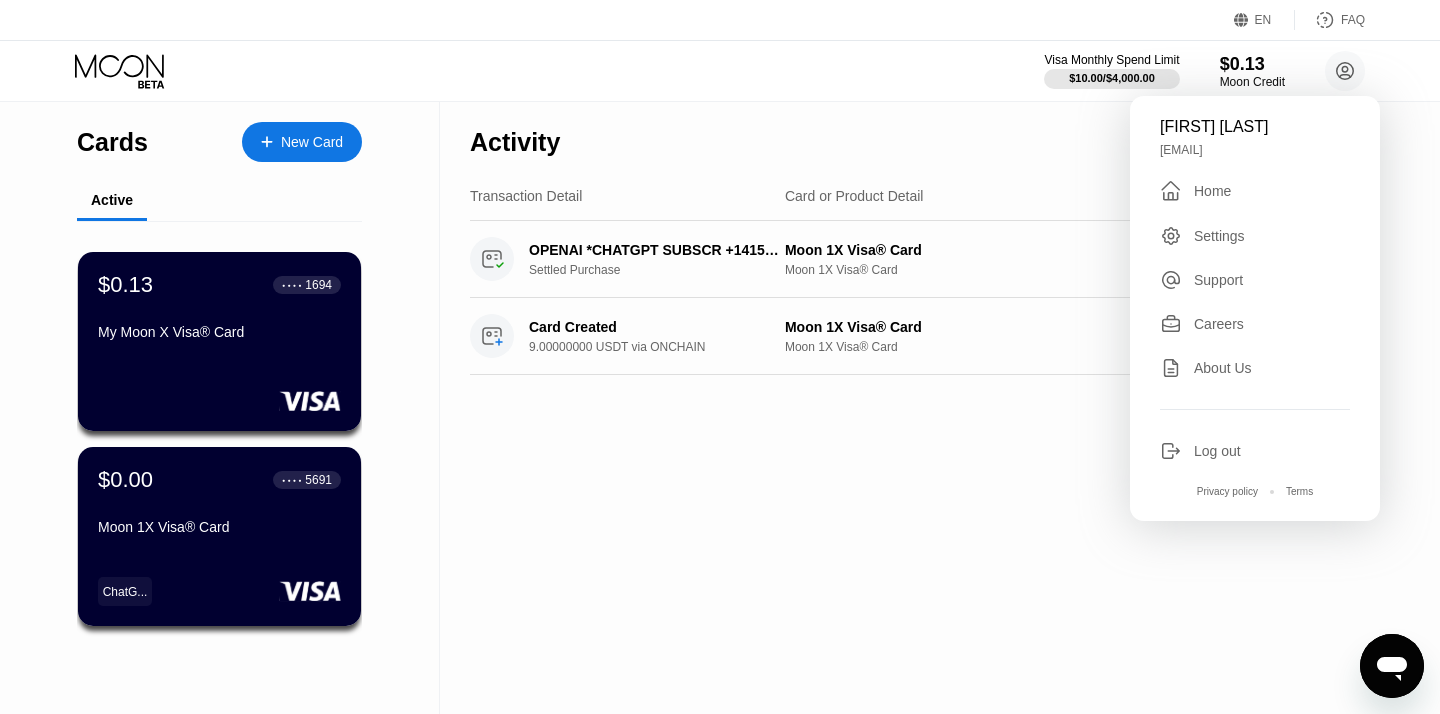 click on "Activity Export Transaction Detail Card or Product Detail Date & Time Amount OPENAI *CHATGPT SUBSCR   +14158799686 US Settled Purchase Moon 1X Visa® Card Moon 1X Visa® Card Aug 03, 2025 11:26 PM $10.00 Card Created 9.00000000 USDT via ONCHAIN Moon 1X Visa® Card Moon 1X Visa® Card Aug 03, 2025 11:20 PM $10.00" at bounding box center [917, 408] 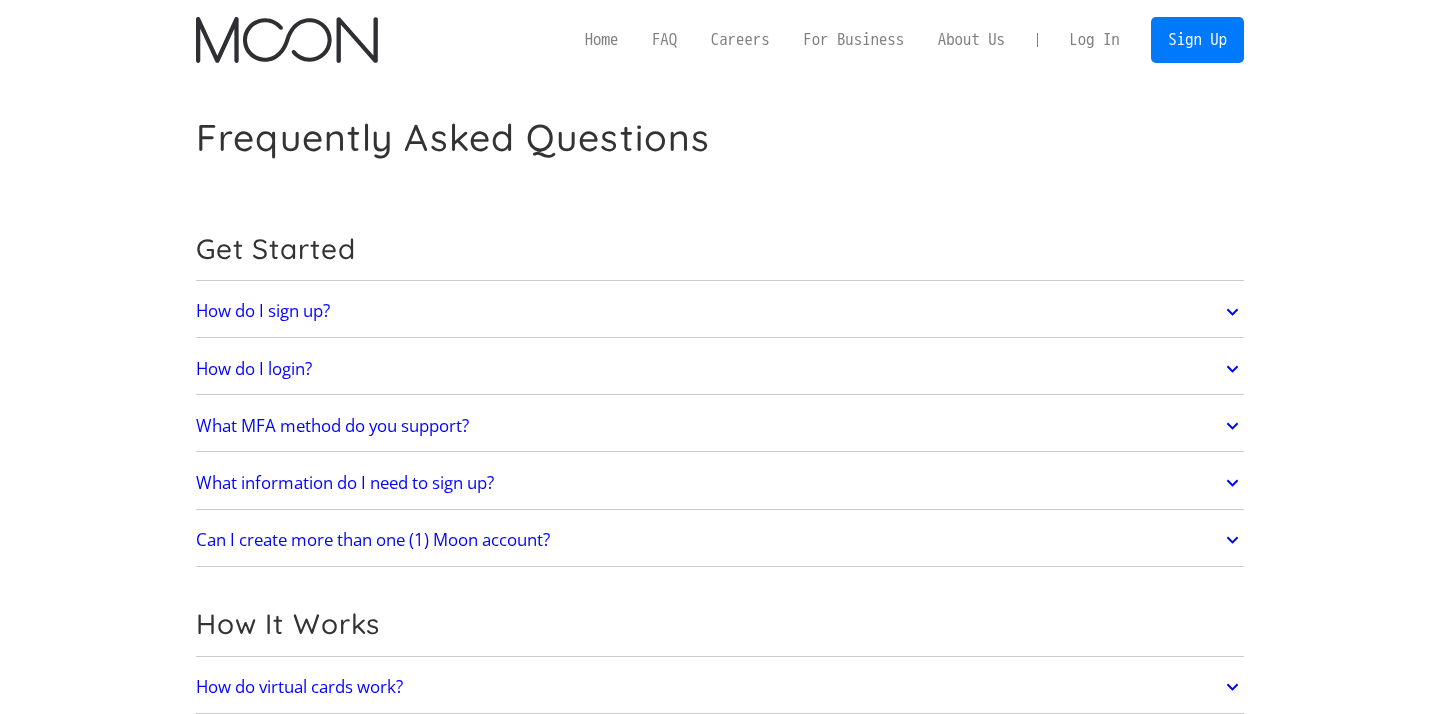 scroll, scrollTop: 0, scrollLeft: 0, axis: both 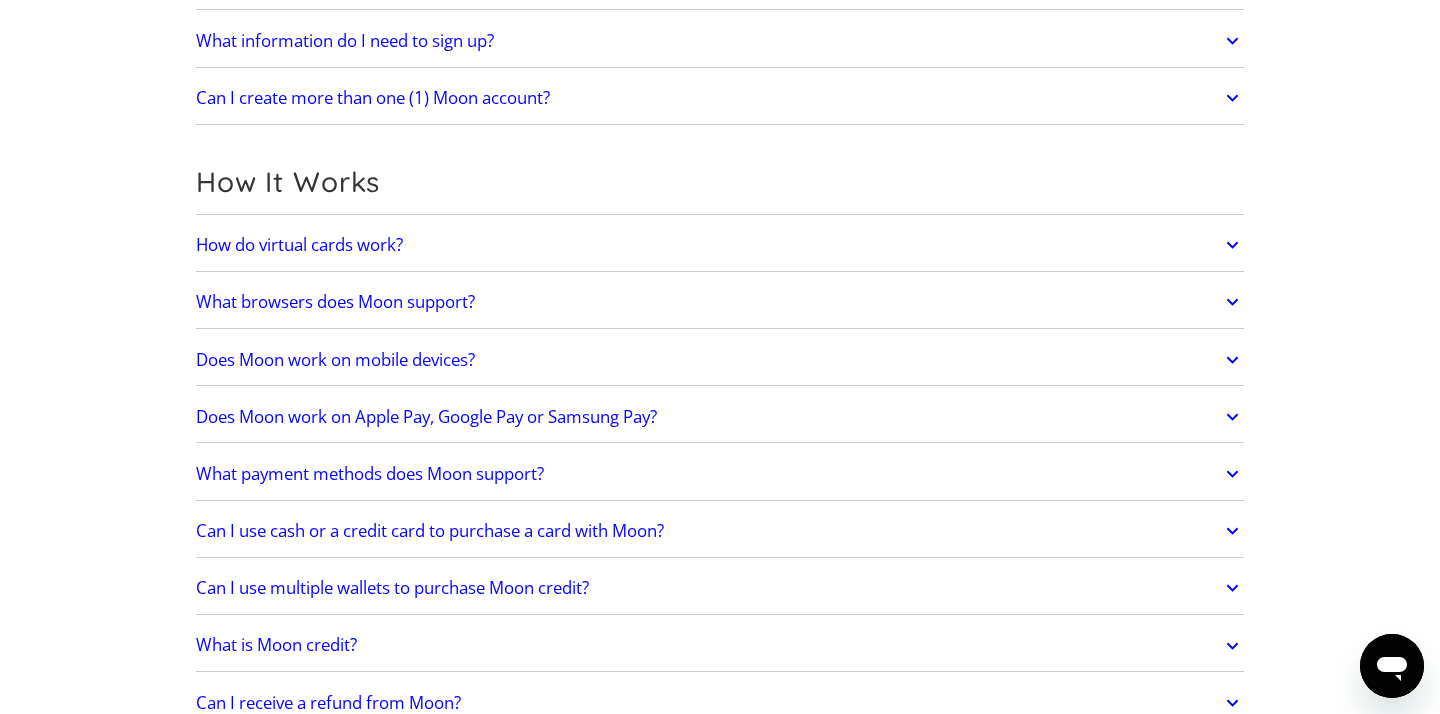 click on "How do virtual cards work?" at bounding box center (720, 245) 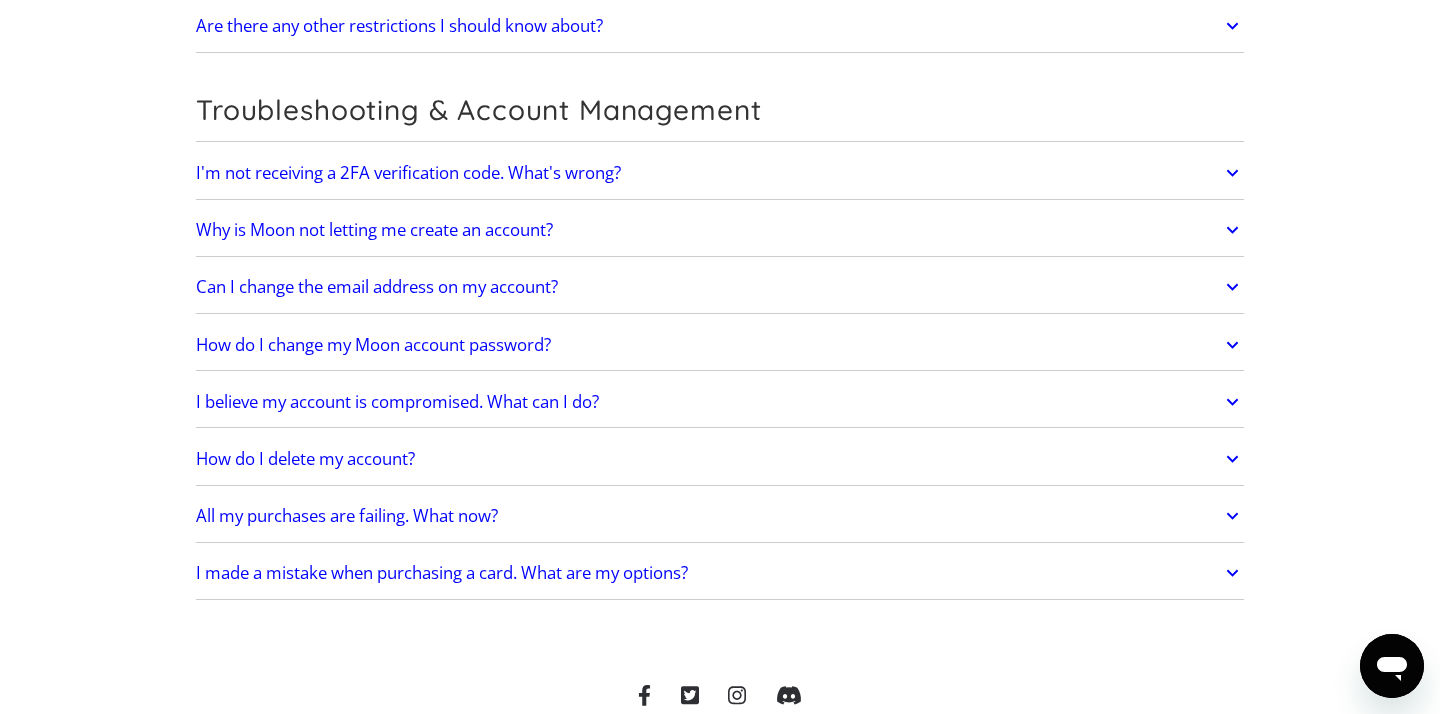 scroll, scrollTop: 4311, scrollLeft: 0, axis: vertical 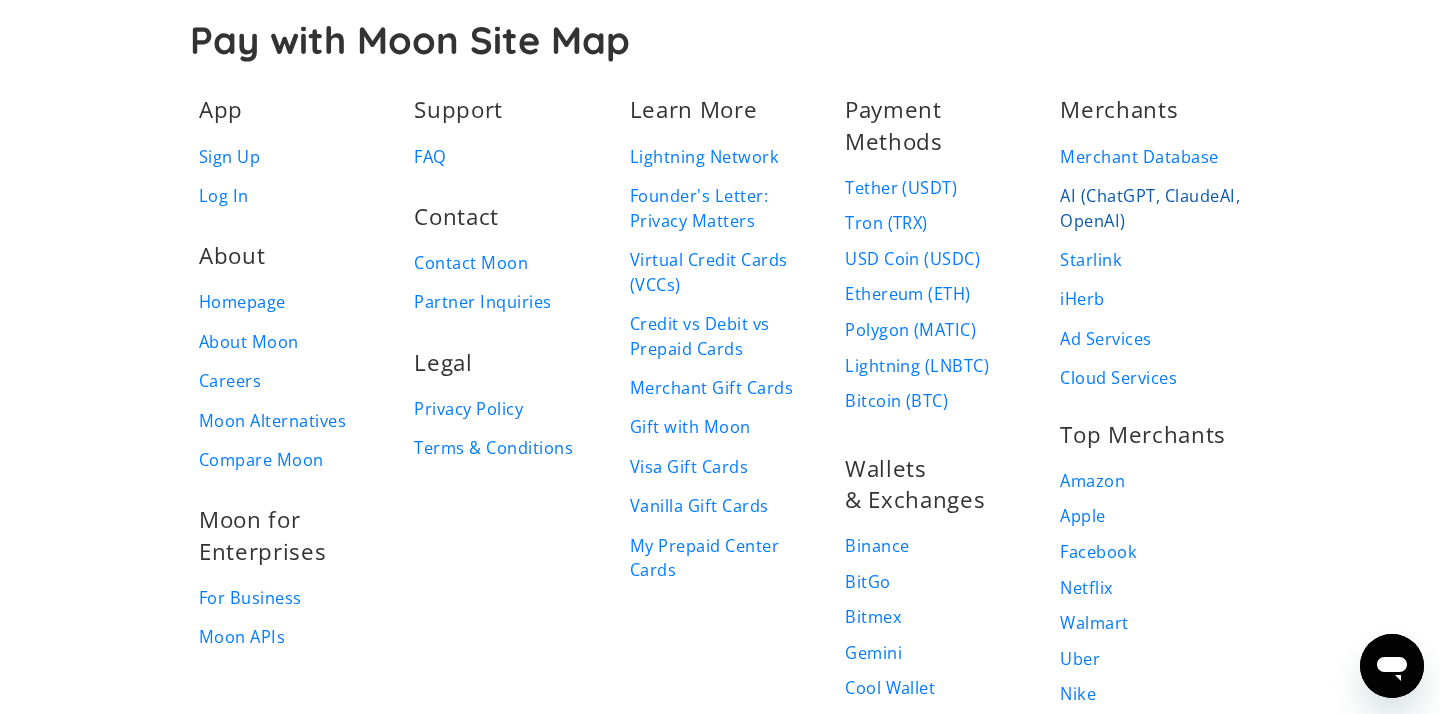 click on "AI (ChatGPT, ClaudeAI, OpenAI)" at bounding box center [1150, 208] 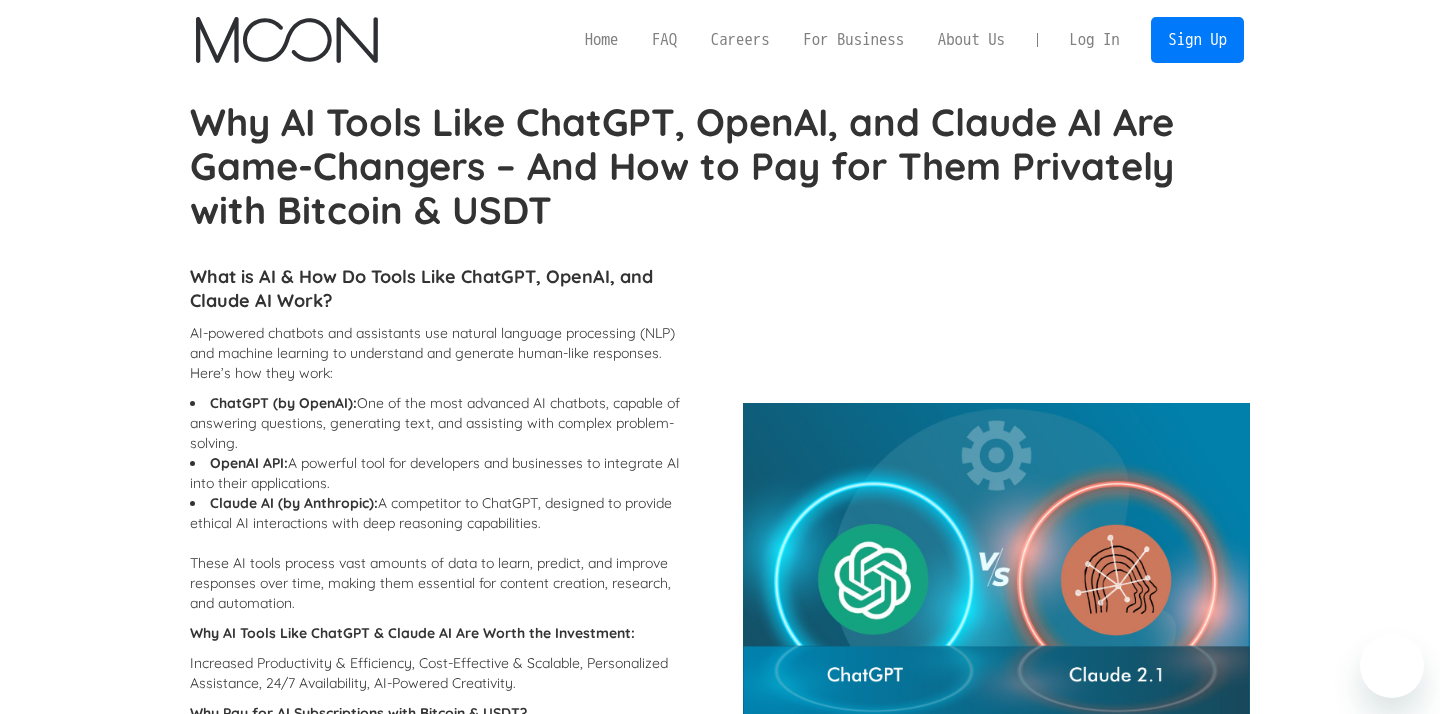 scroll, scrollTop: 0, scrollLeft: 0, axis: both 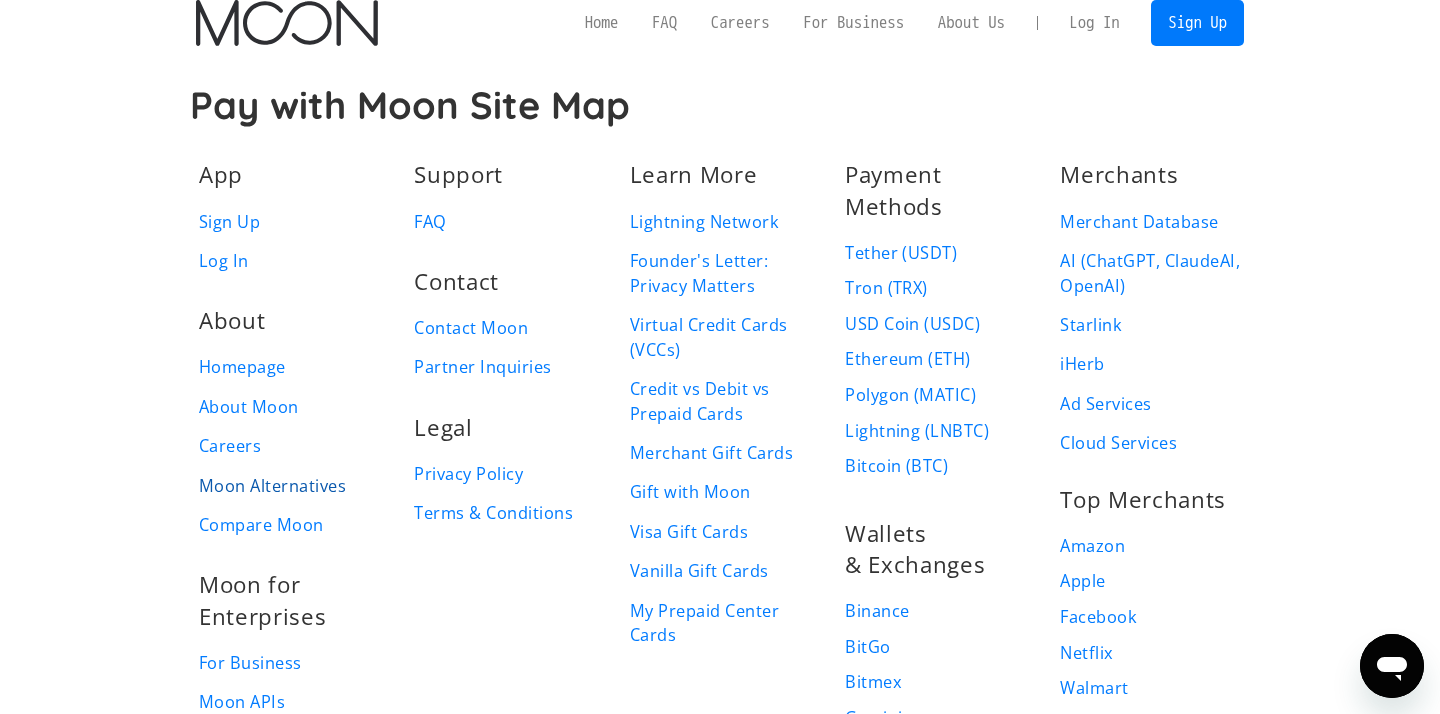 click on "Moon Alternatives" at bounding box center (272, 486) 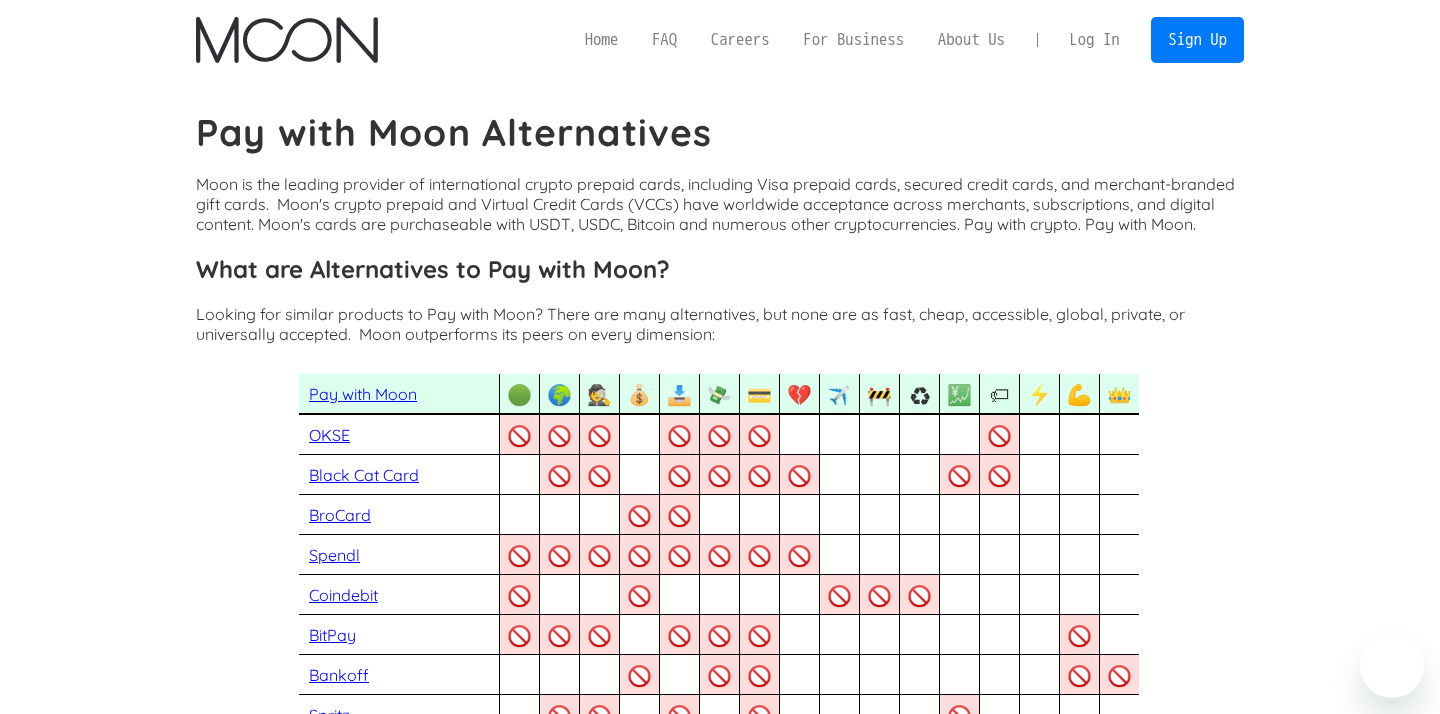 scroll, scrollTop: 0, scrollLeft: 0, axis: both 